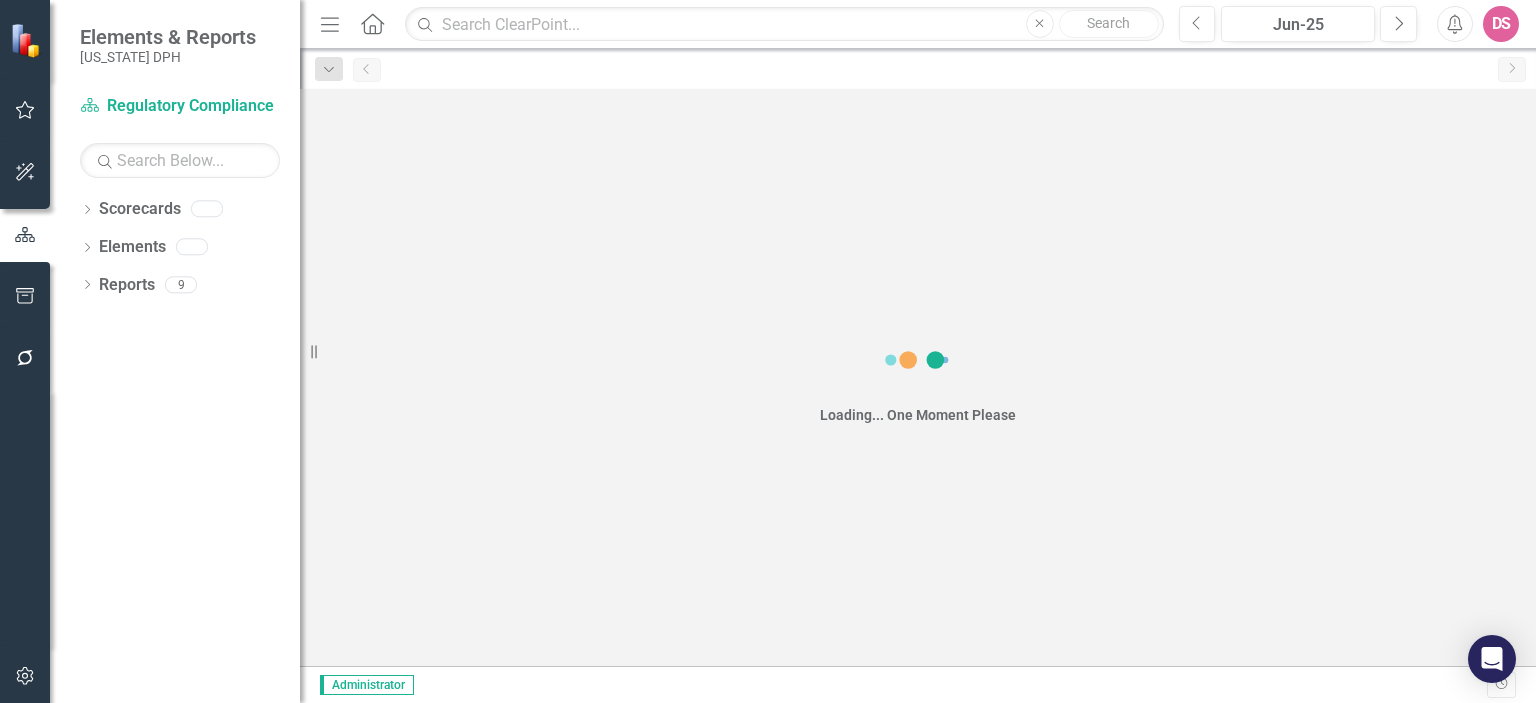 scroll, scrollTop: 0, scrollLeft: 0, axis: both 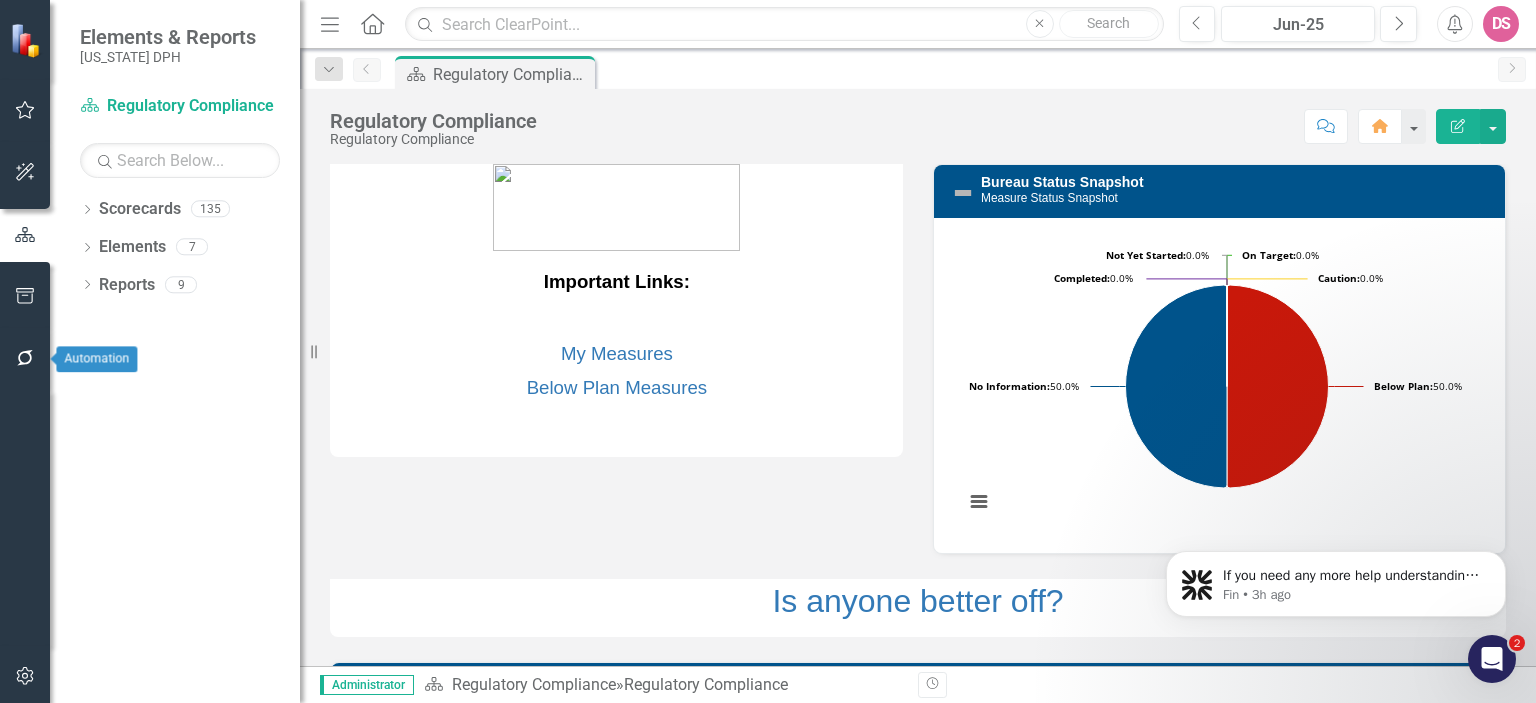 click 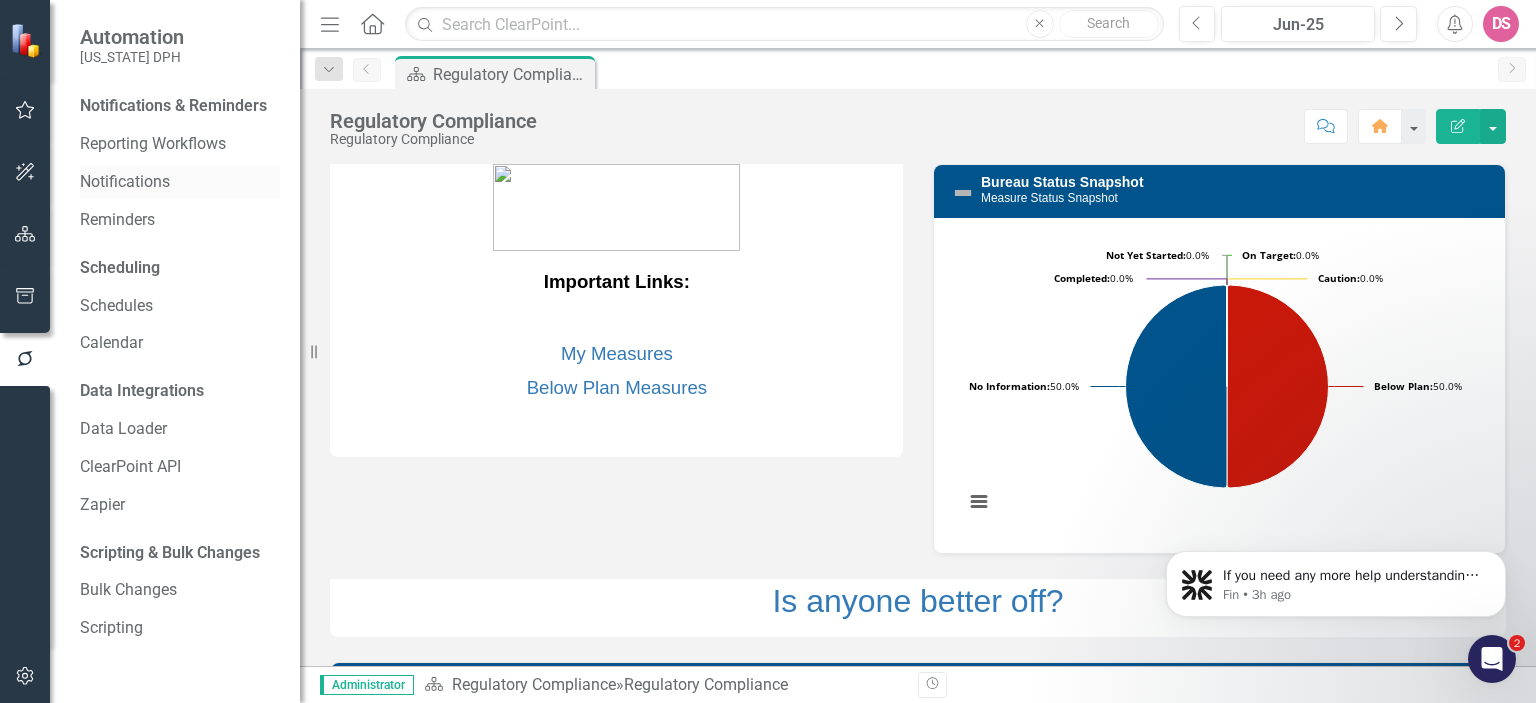click on "Notifications" at bounding box center [180, 182] 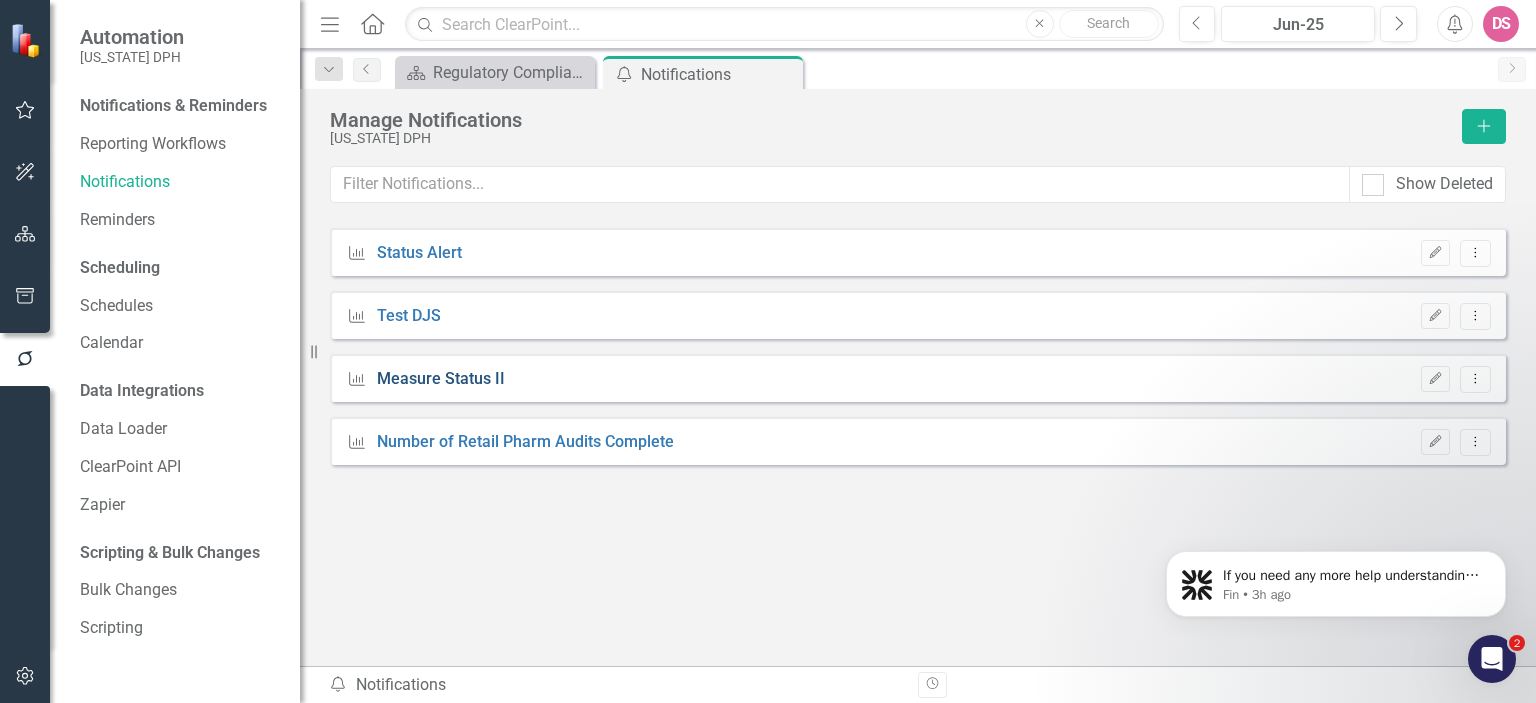 click on "Measure Status II" at bounding box center [441, 379] 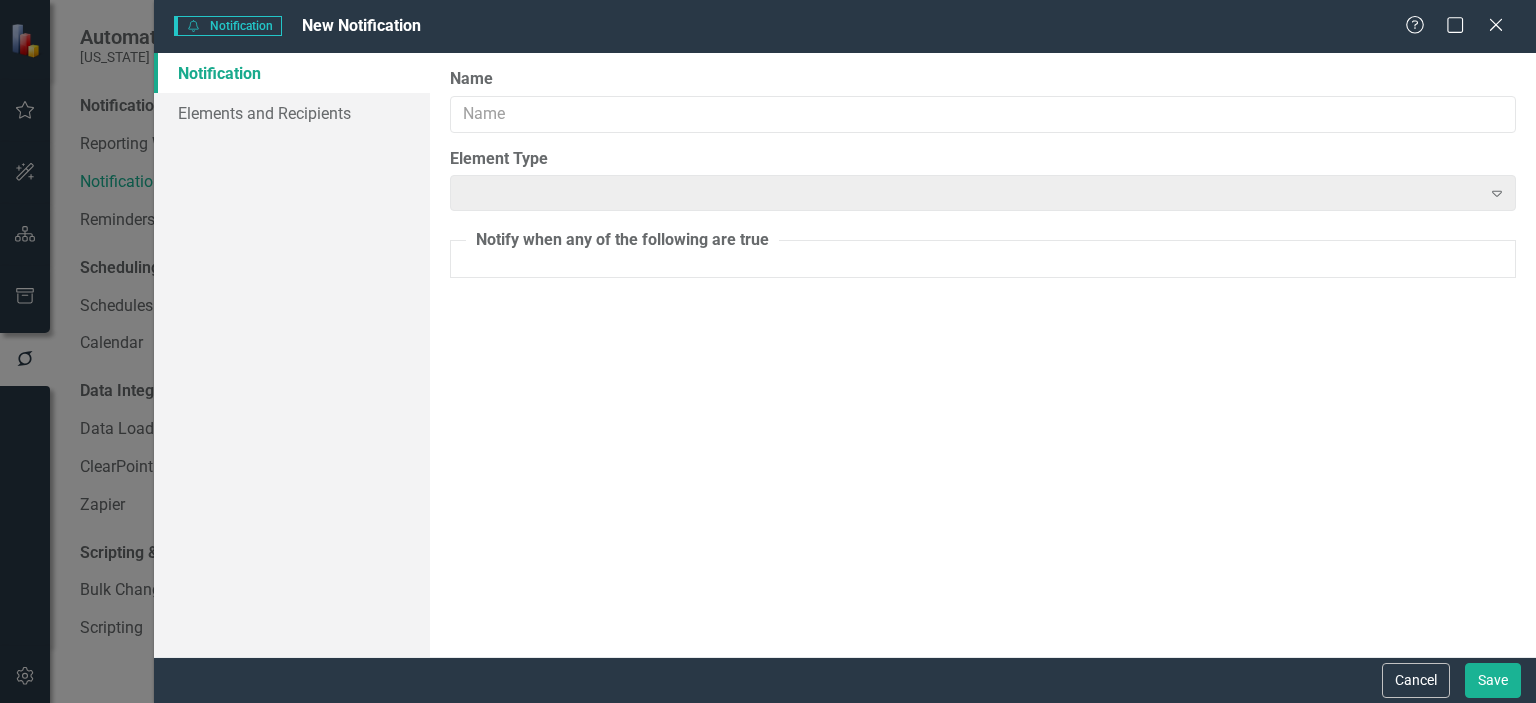 type on "Measure Status II" 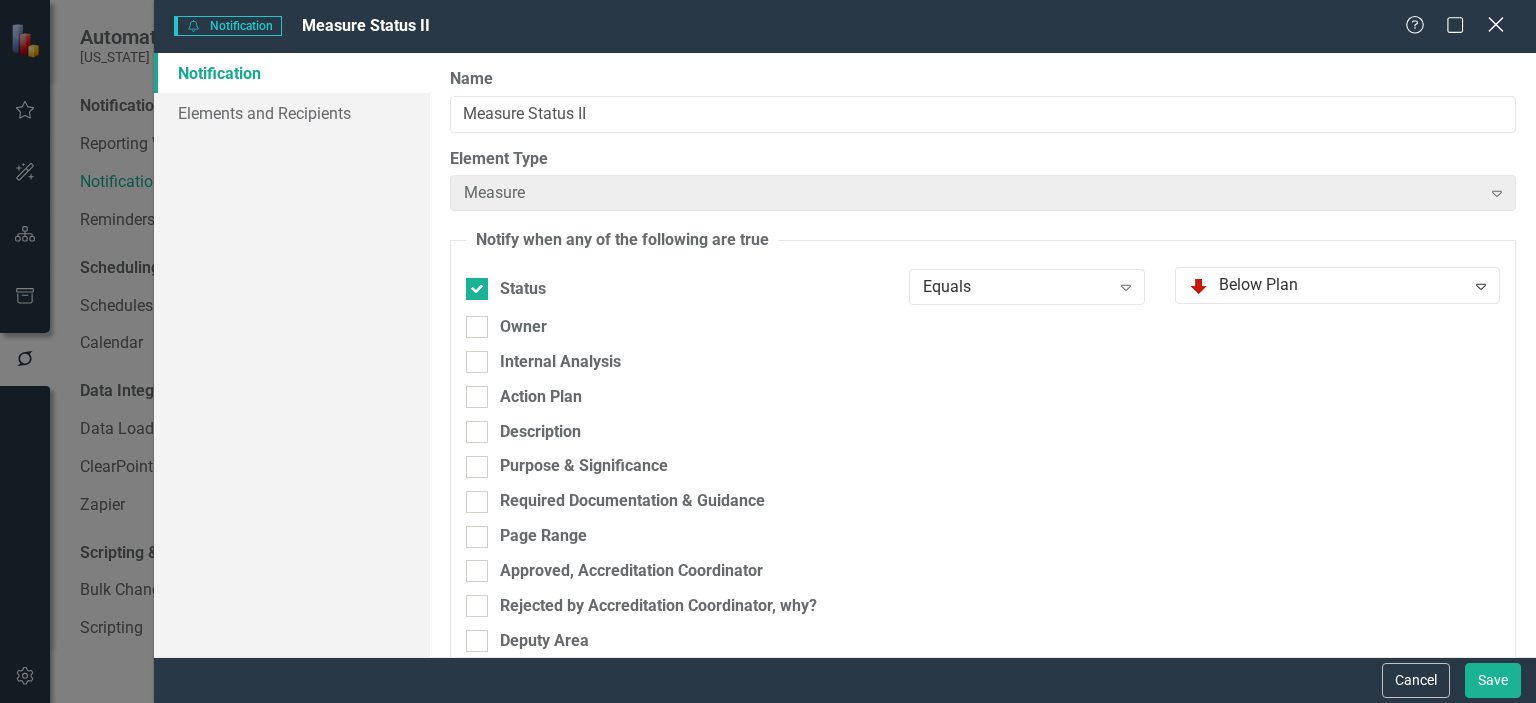 click on "Close" 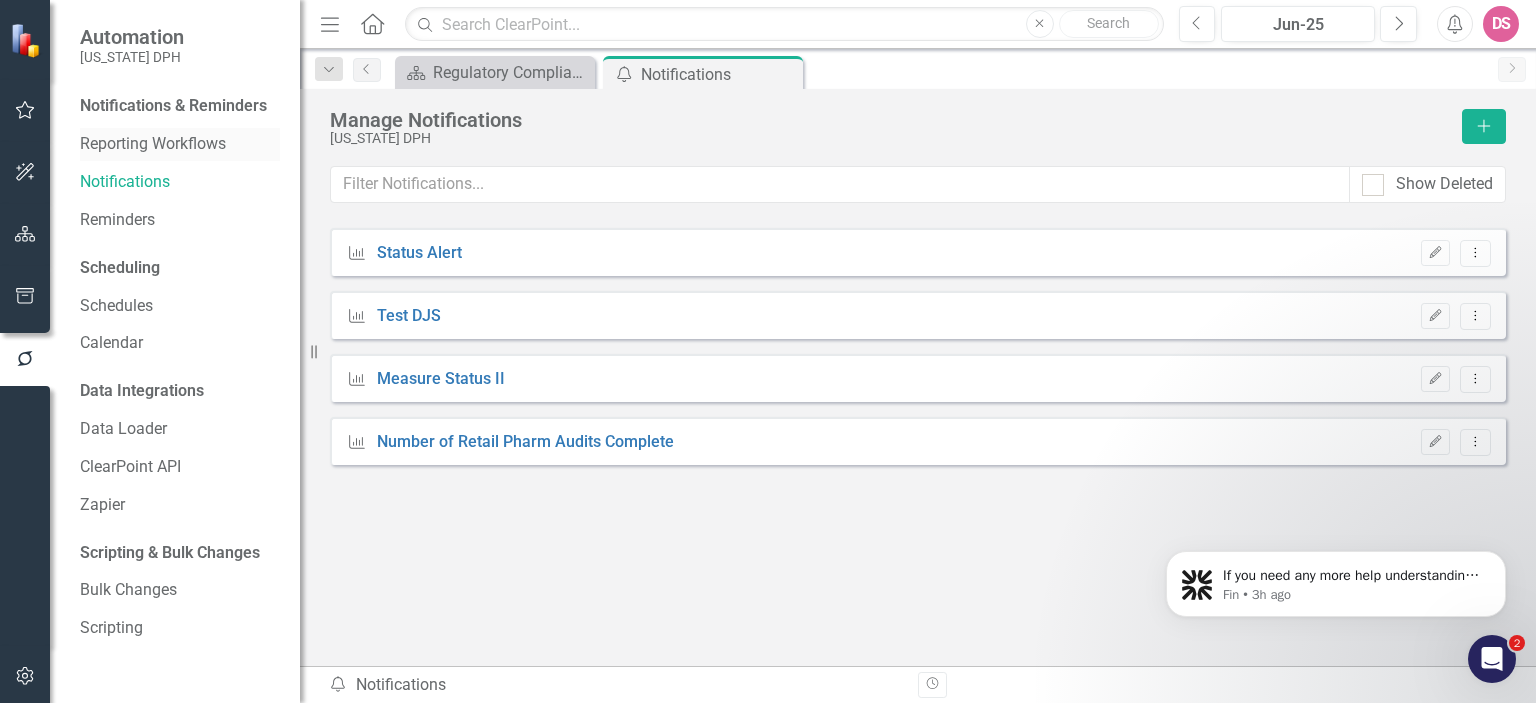 click on "Reporting Workflows" at bounding box center (180, 144) 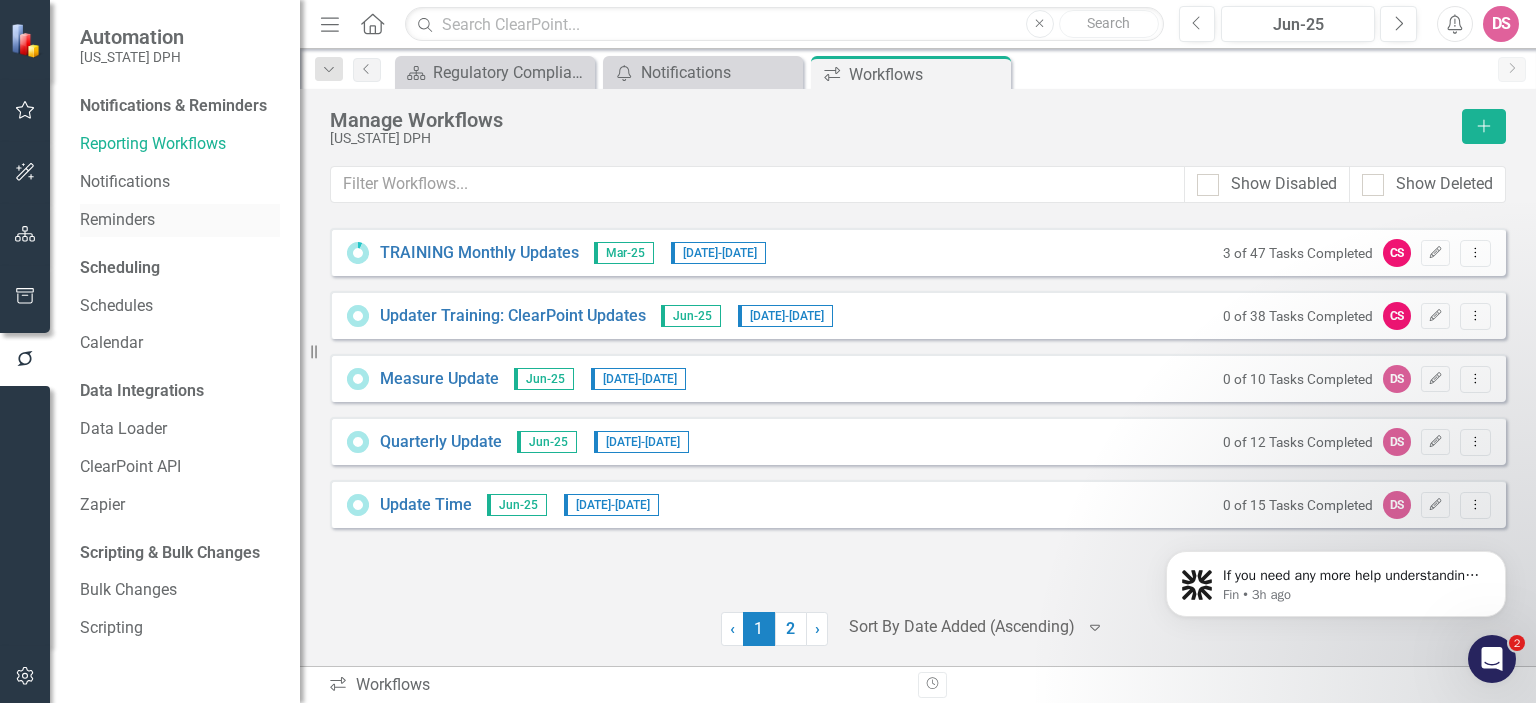 click on "Reminders" at bounding box center [180, 220] 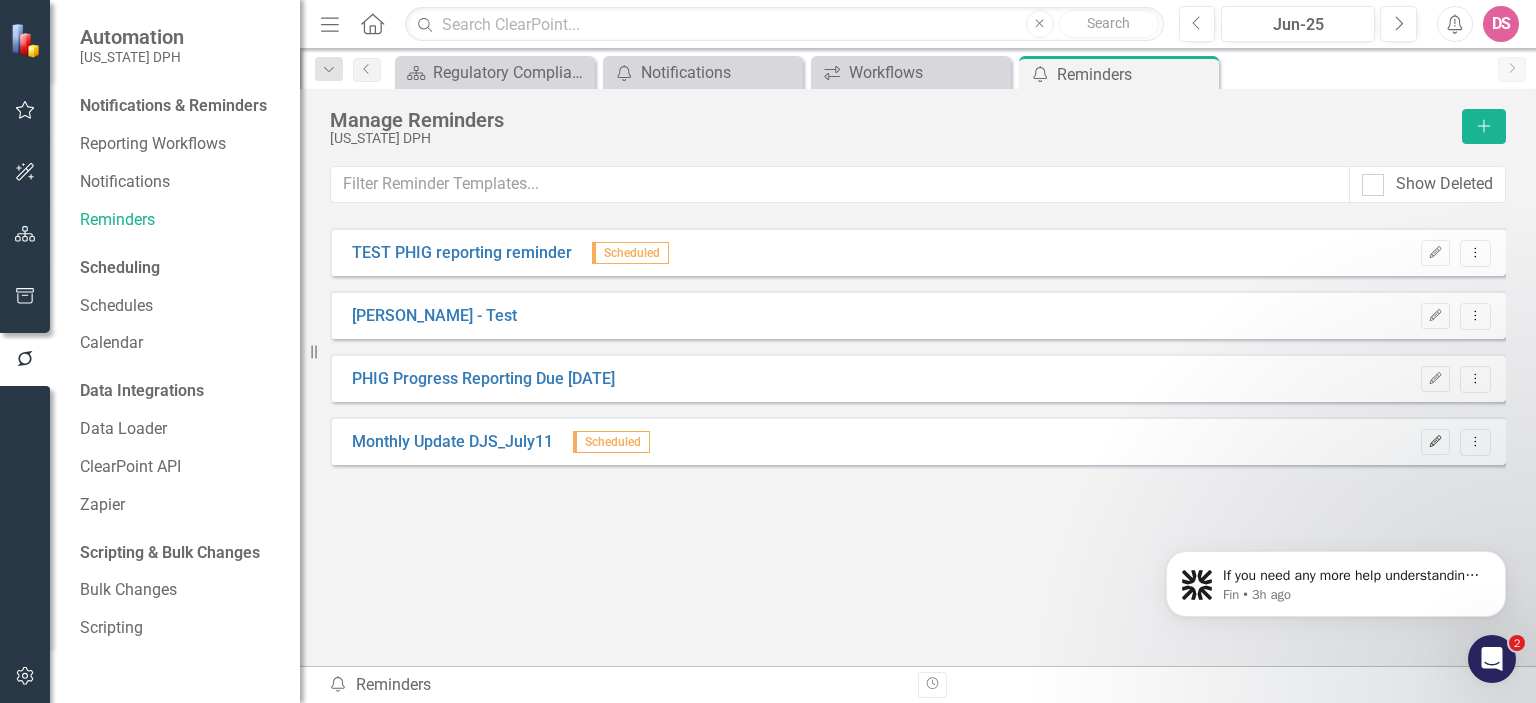 click 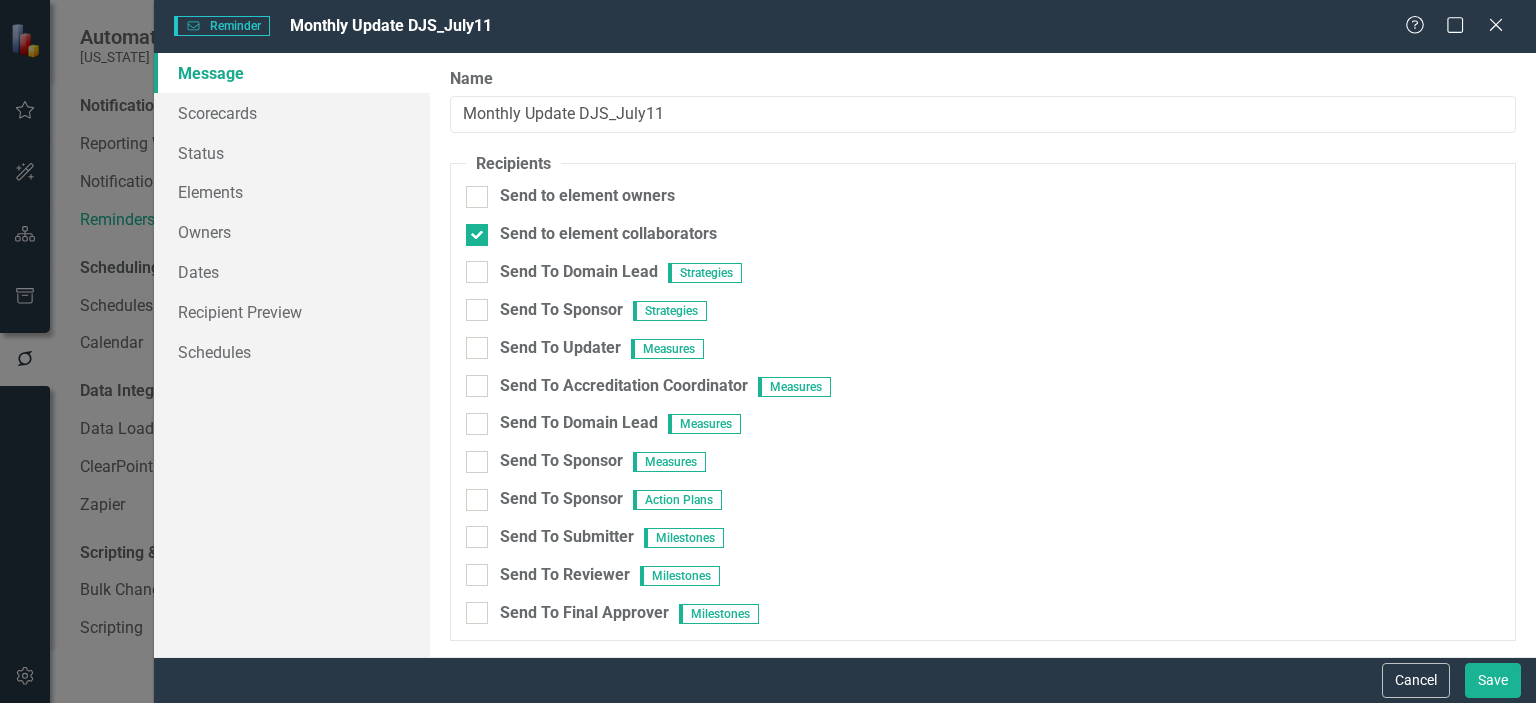 type on "<p>Dear {FirstName}, Please log into ClearPoint and update the following items for the reporting period {ReportingPeriod}: {ItemList} Thank you in advance for your prompt attention to this matter. Regards, [PERSON_NAME]</p>" 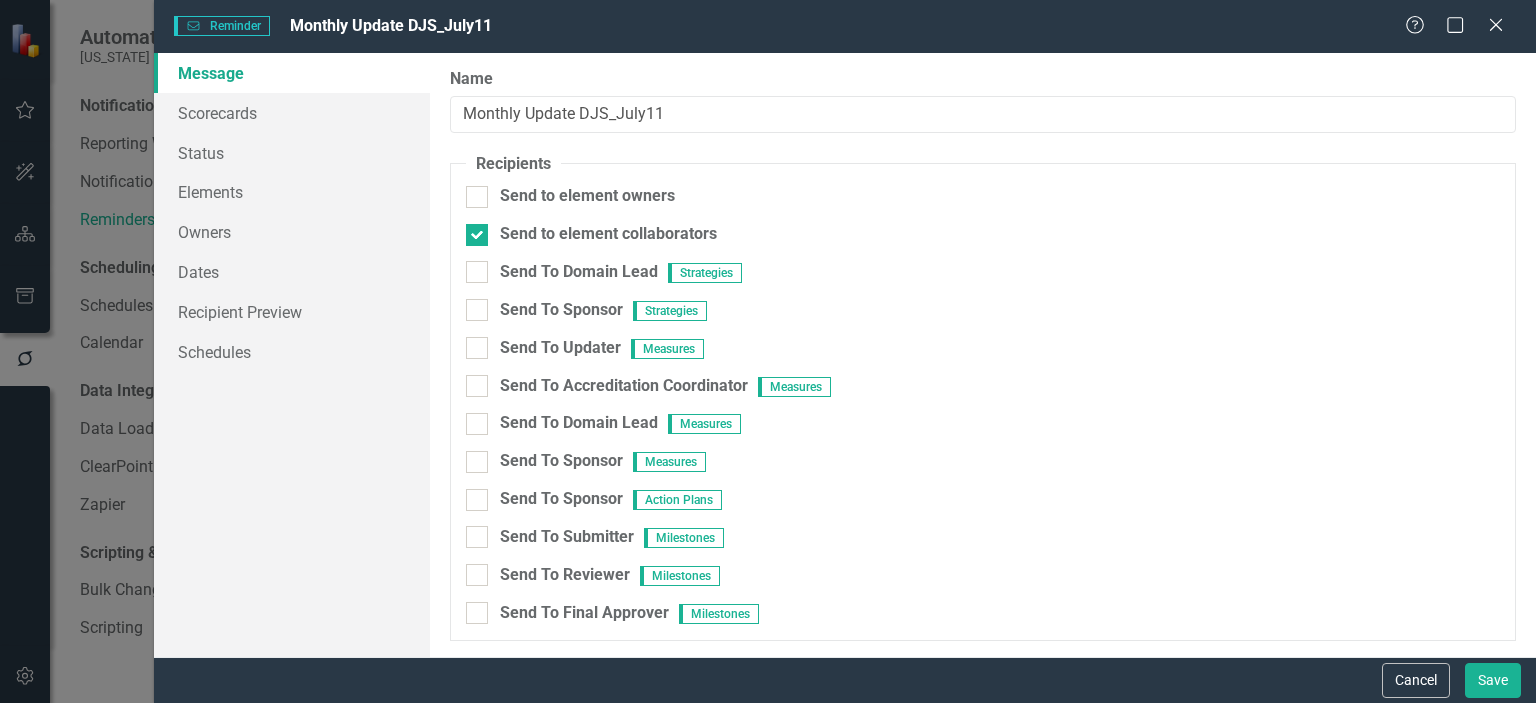 scroll, scrollTop: 0, scrollLeft: 0, axis: both 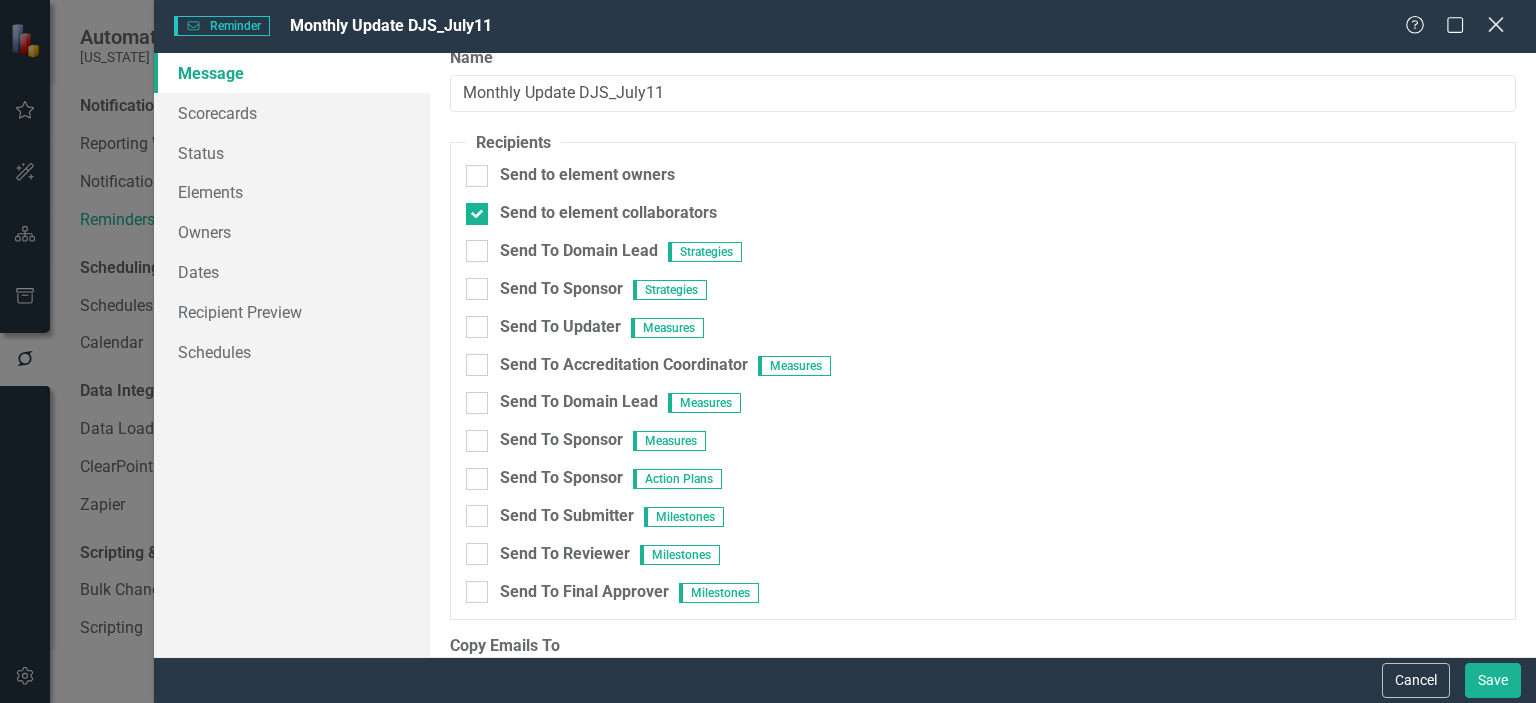click on "Close" 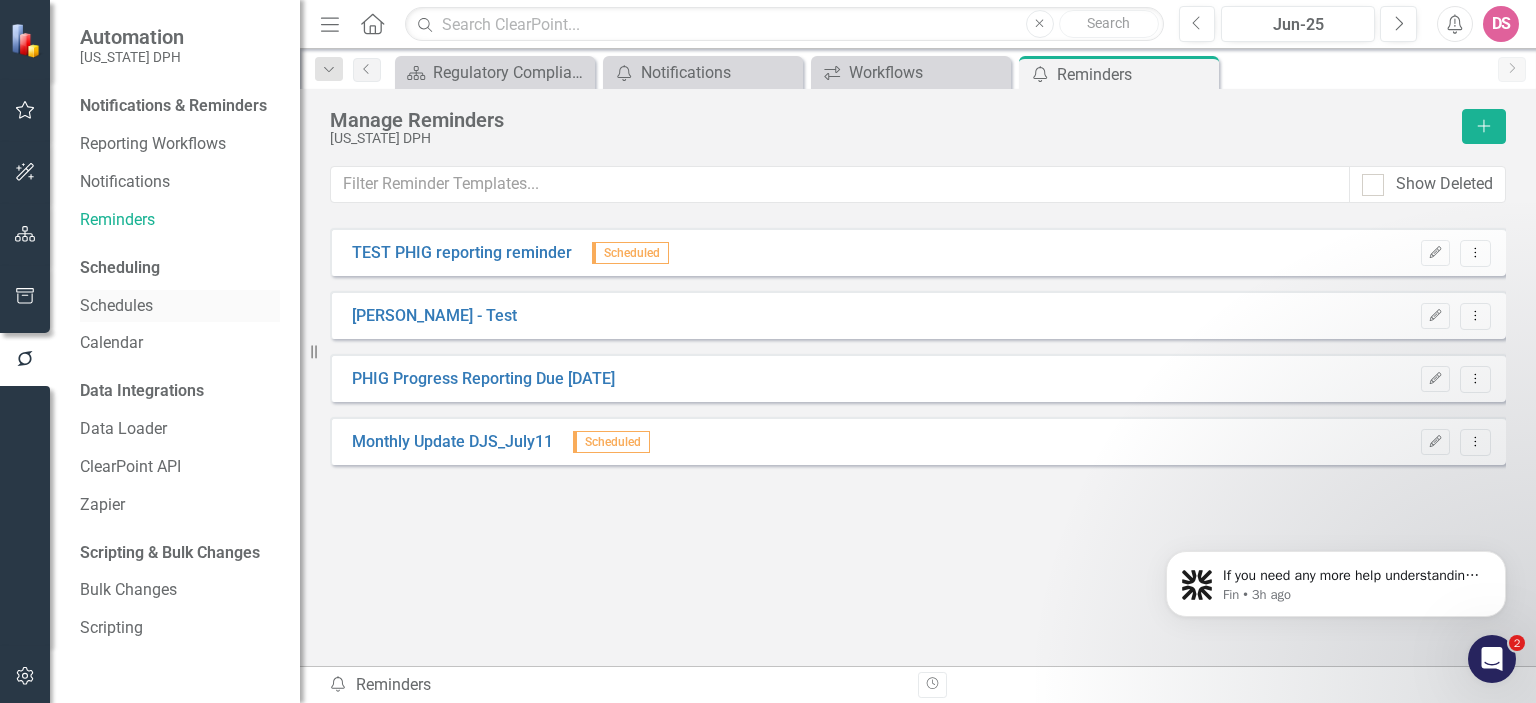 click on "Schedules" at bounding box center [180, 306] 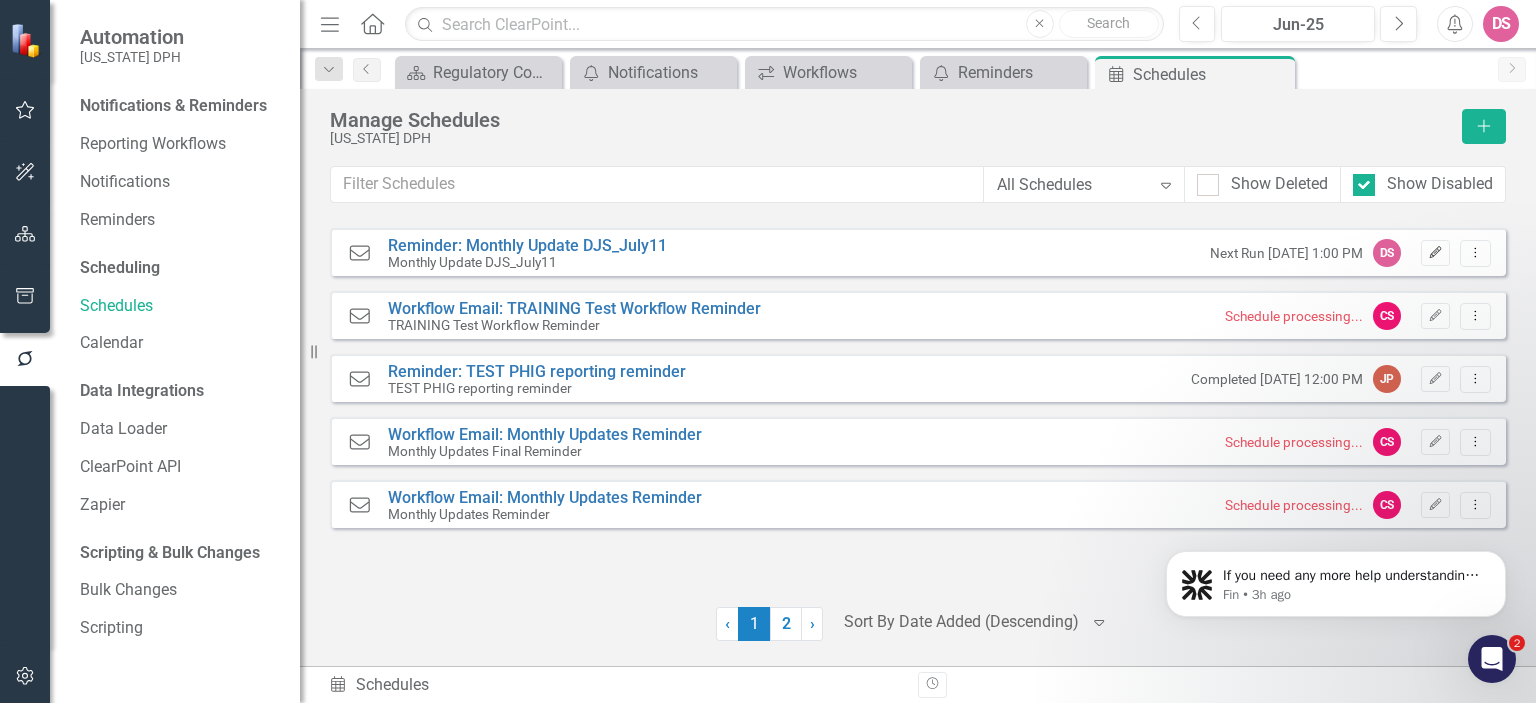 click on "Edit" at bounding box center [1435, 253] 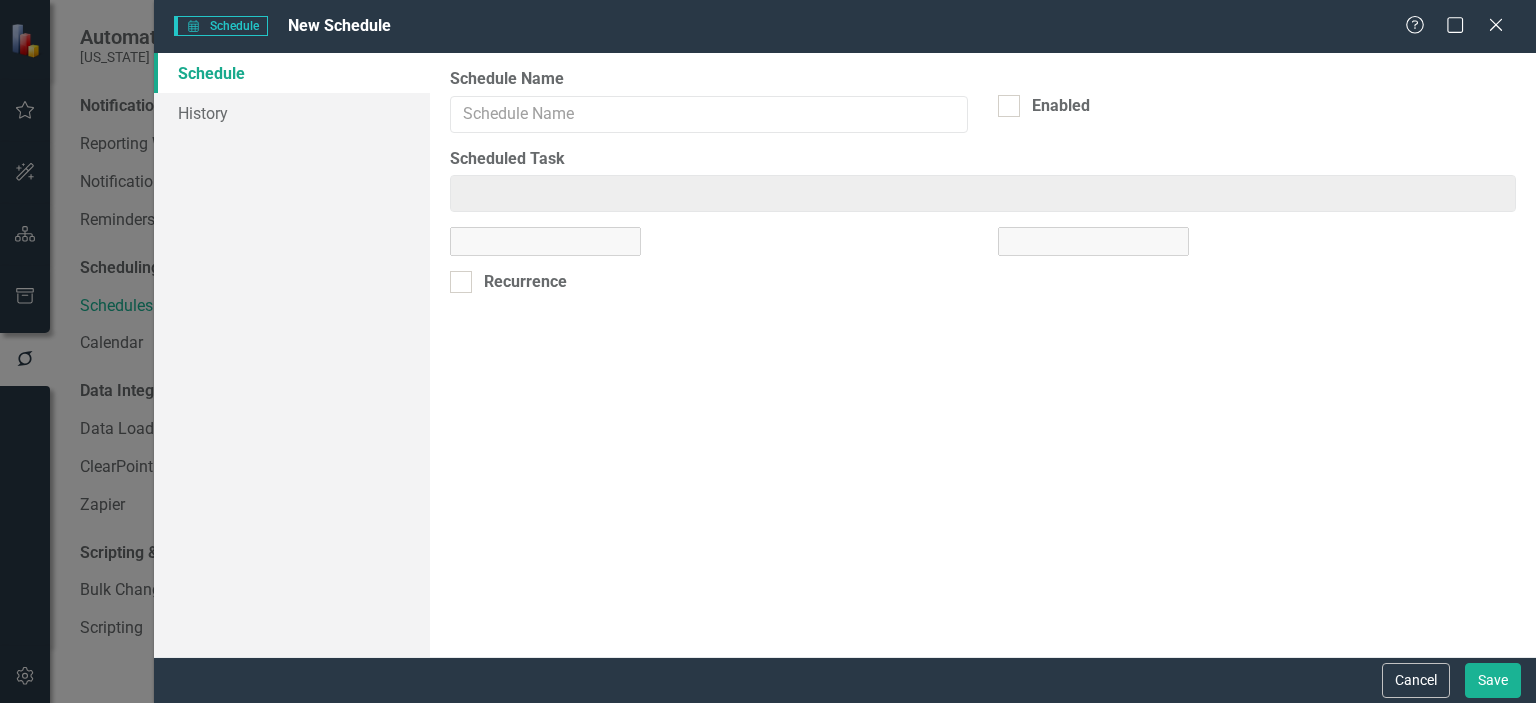 type on "Reminder: Monthly Update DJS_July11" 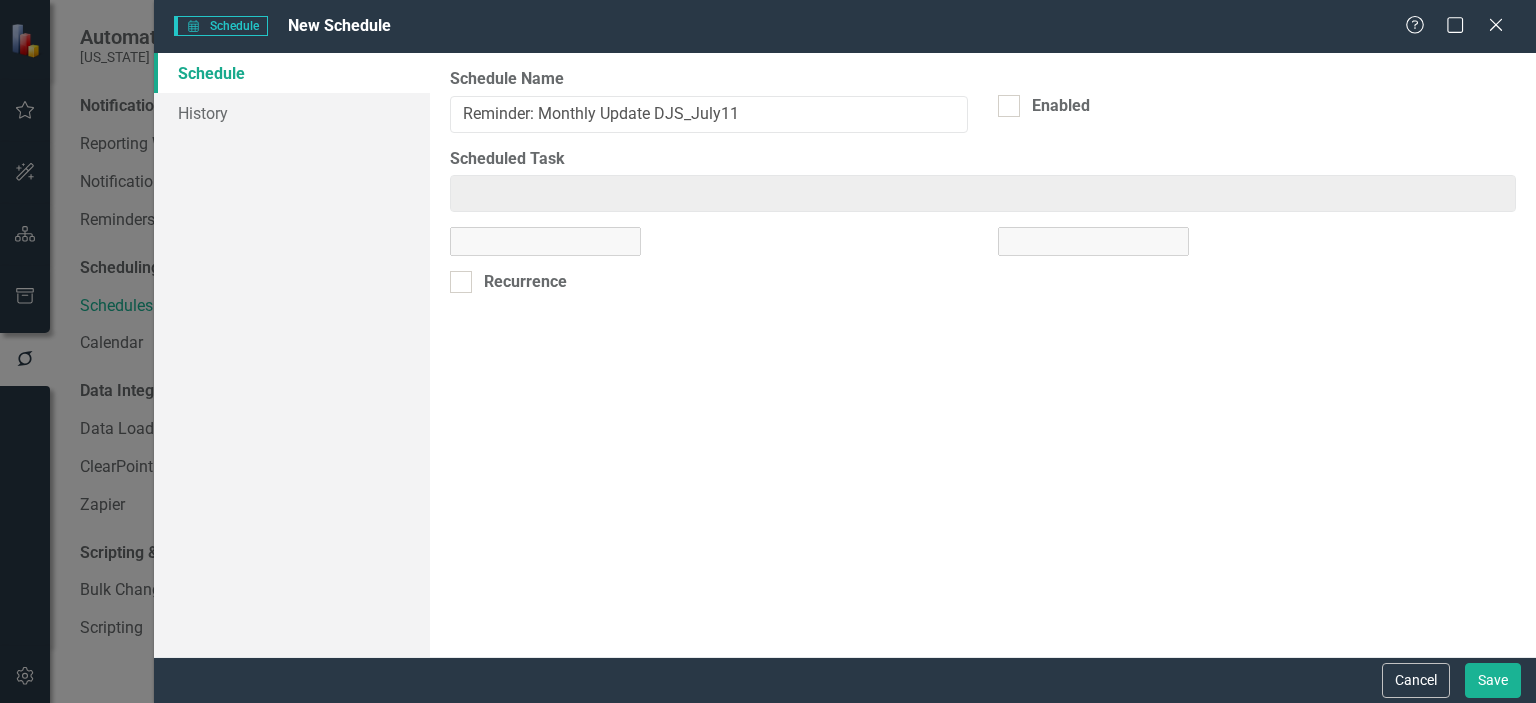 type on "Reminder: Monthly Update DJS_July11" 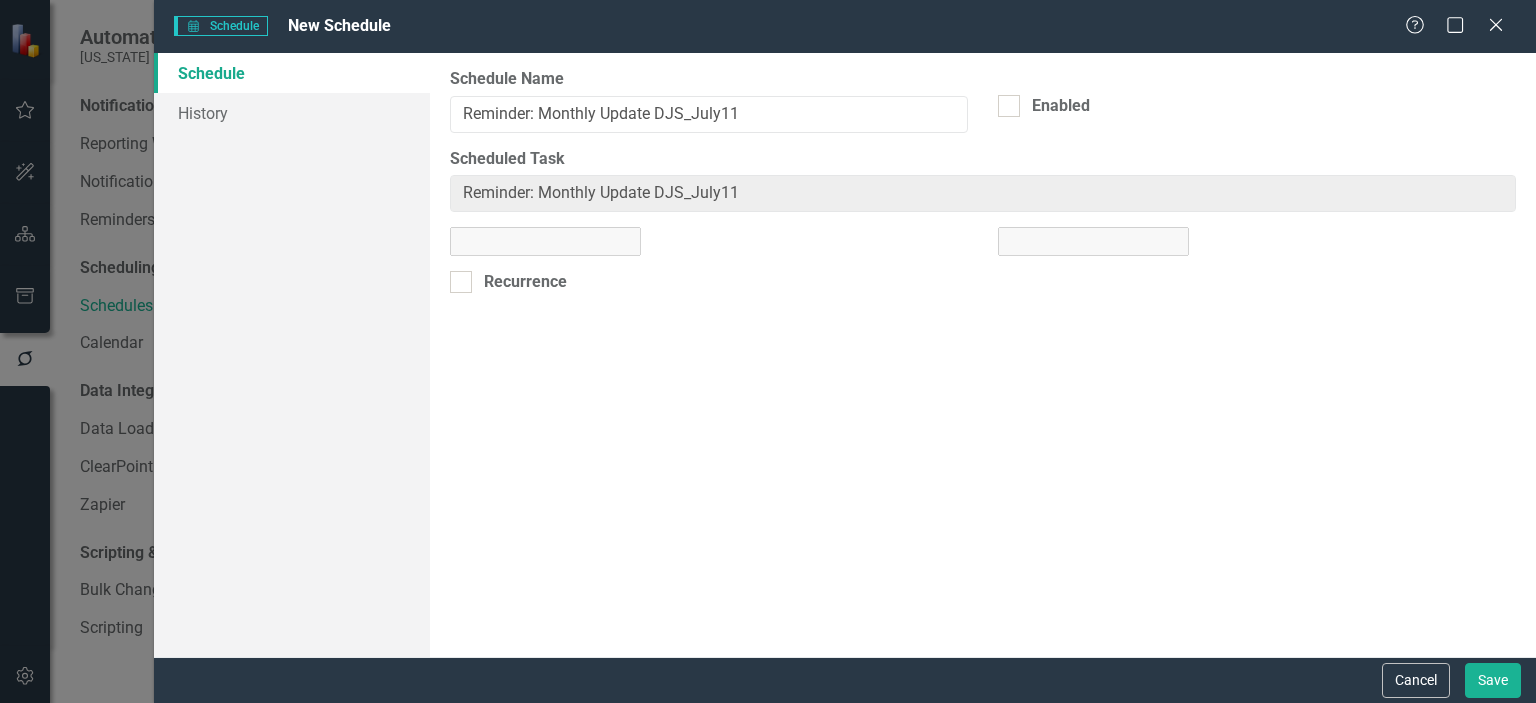select on "pm" 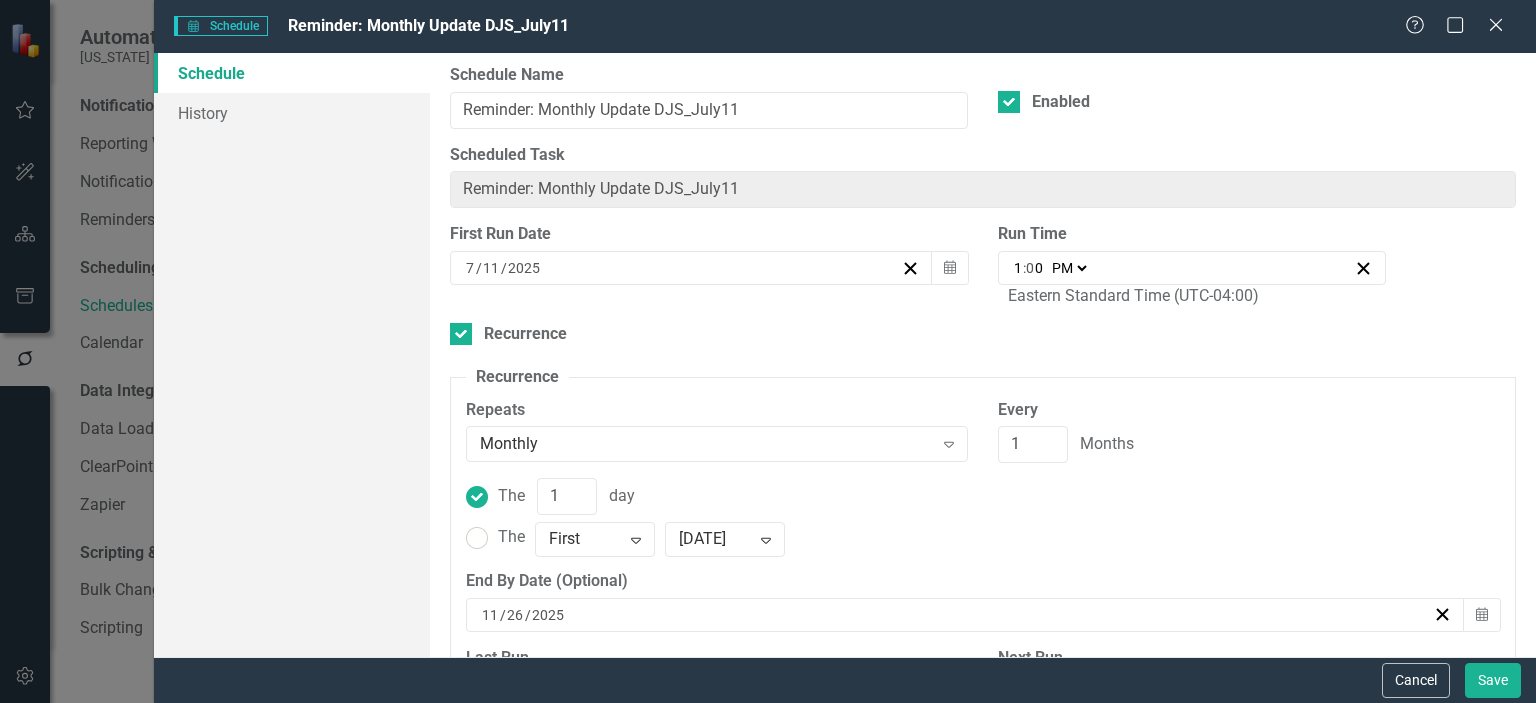 scroll, scrollTop: 0, scrollLeft: 0, axis: both 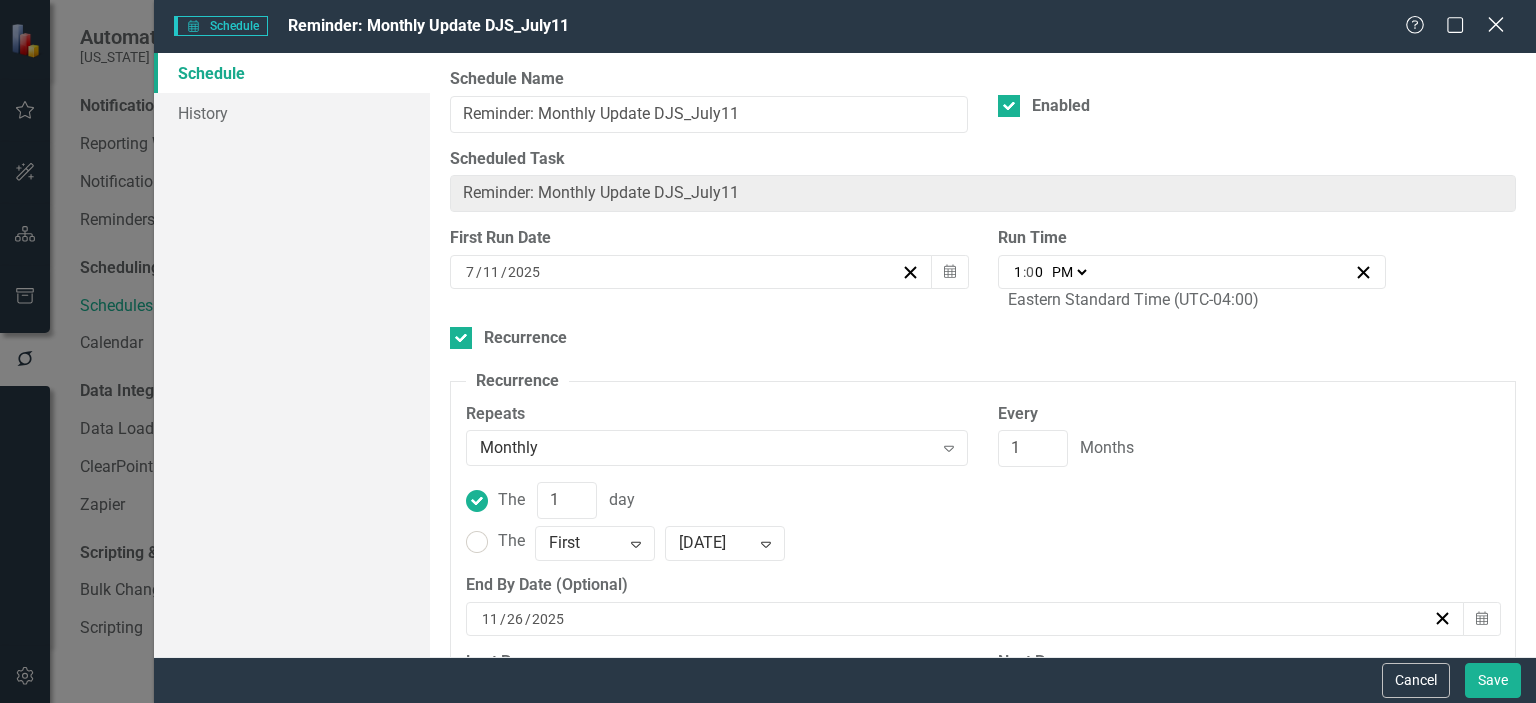 click on "Close" 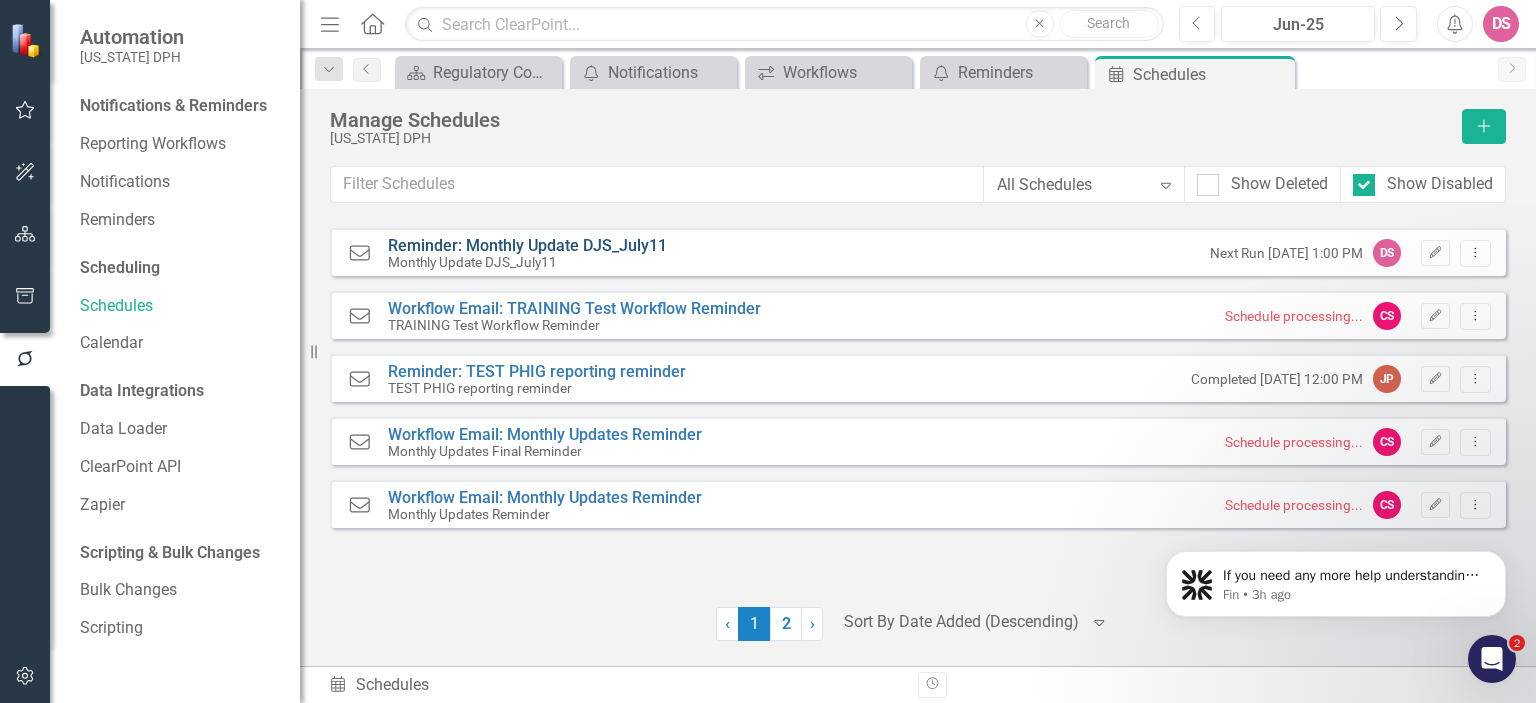 click on "Reminder: Monthly Update DJS_July11" at bounding box center [527, 245] 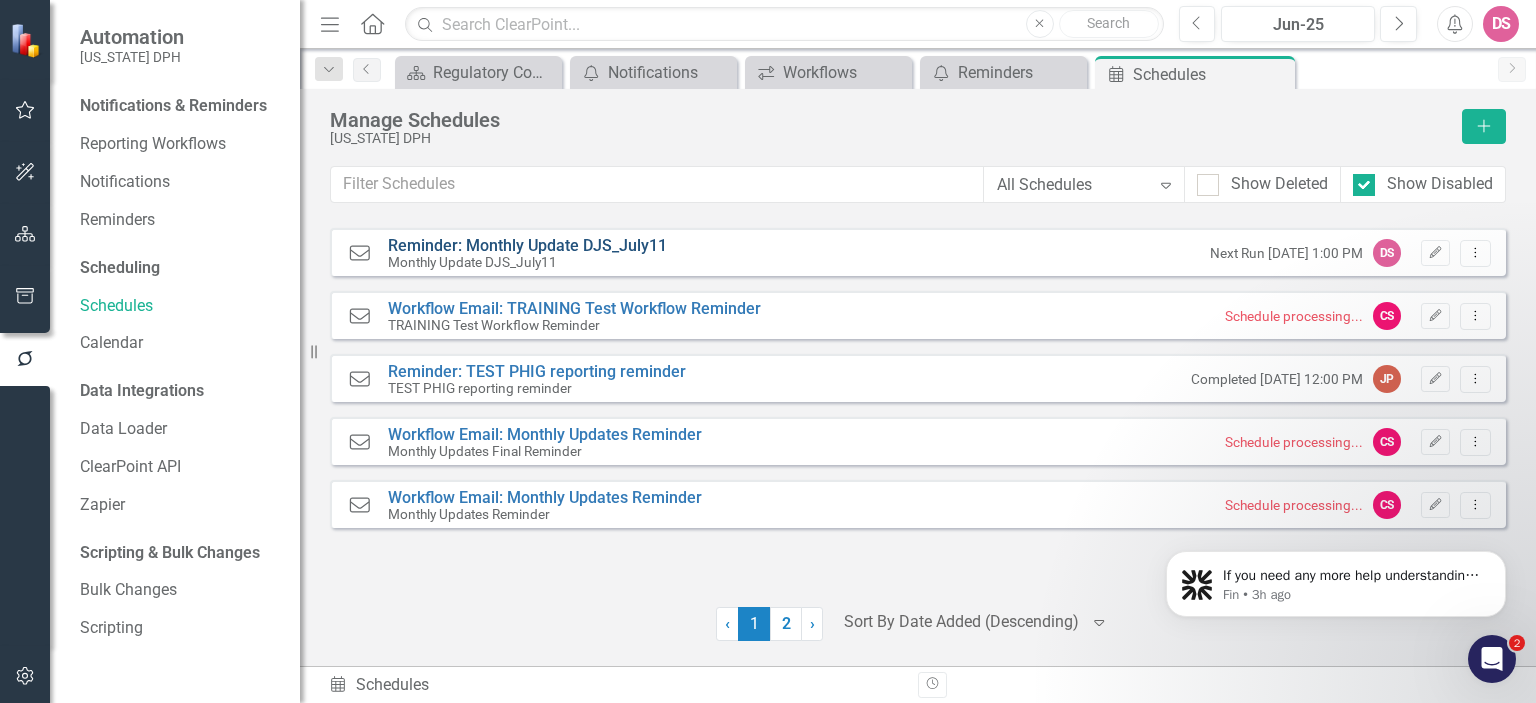 select on "pm" 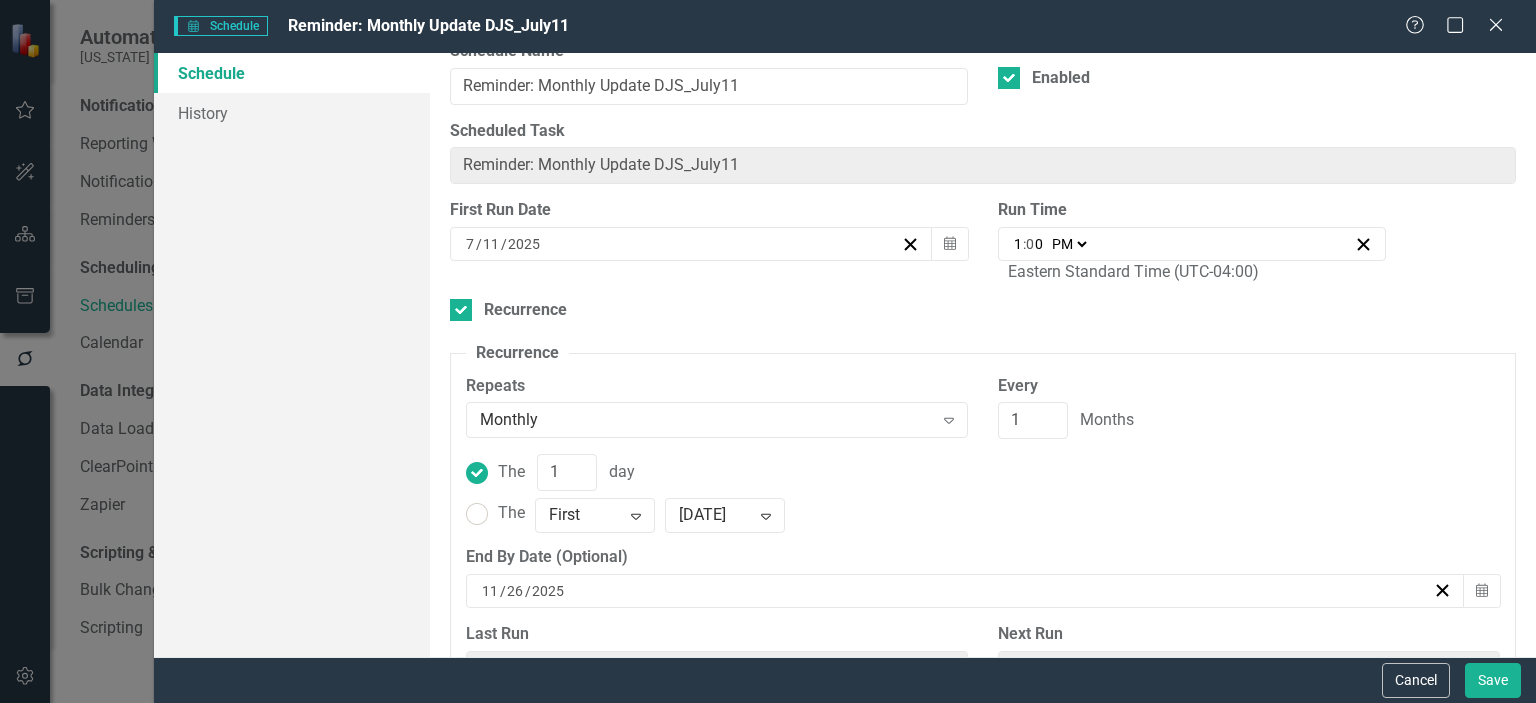 scroll, scrollTop: 0, scrollLeft: 0, axis: both 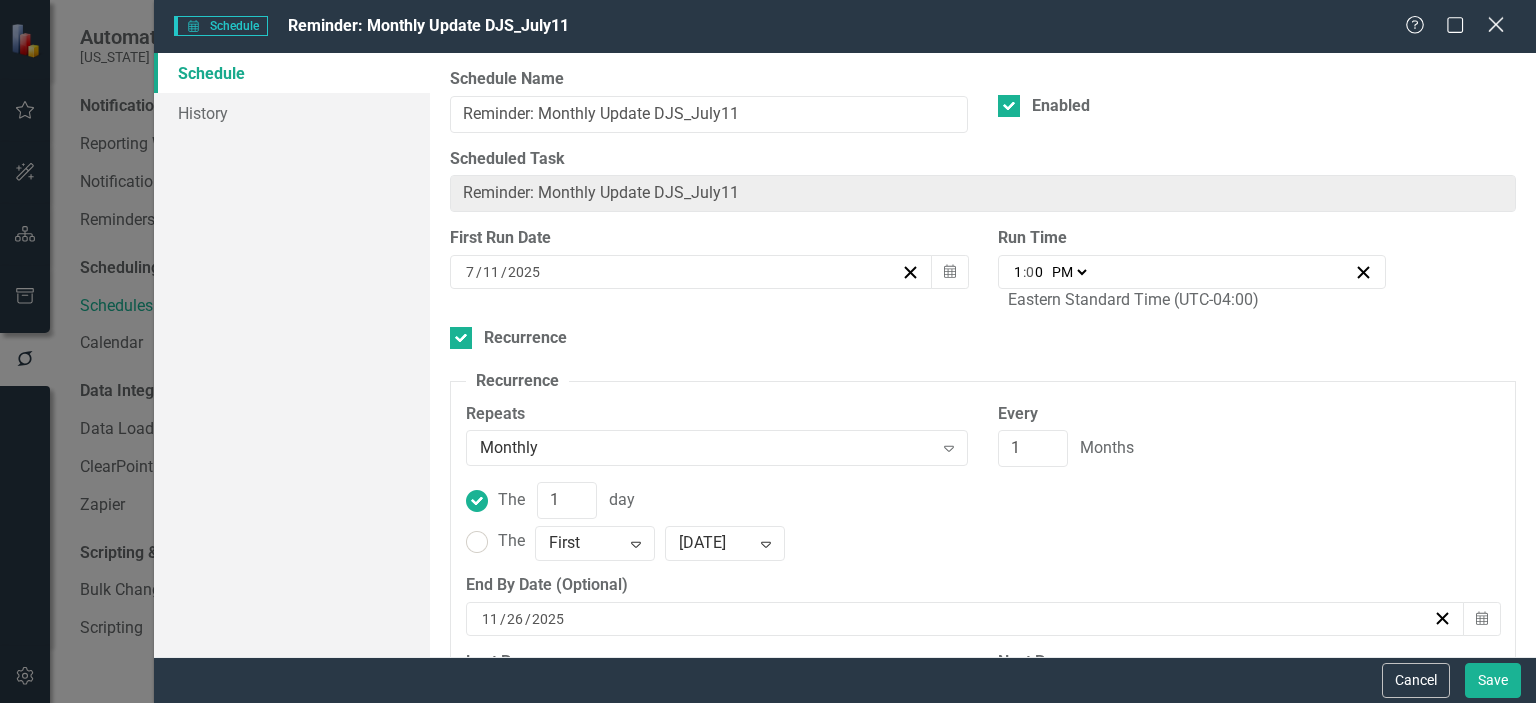 click on "Close" 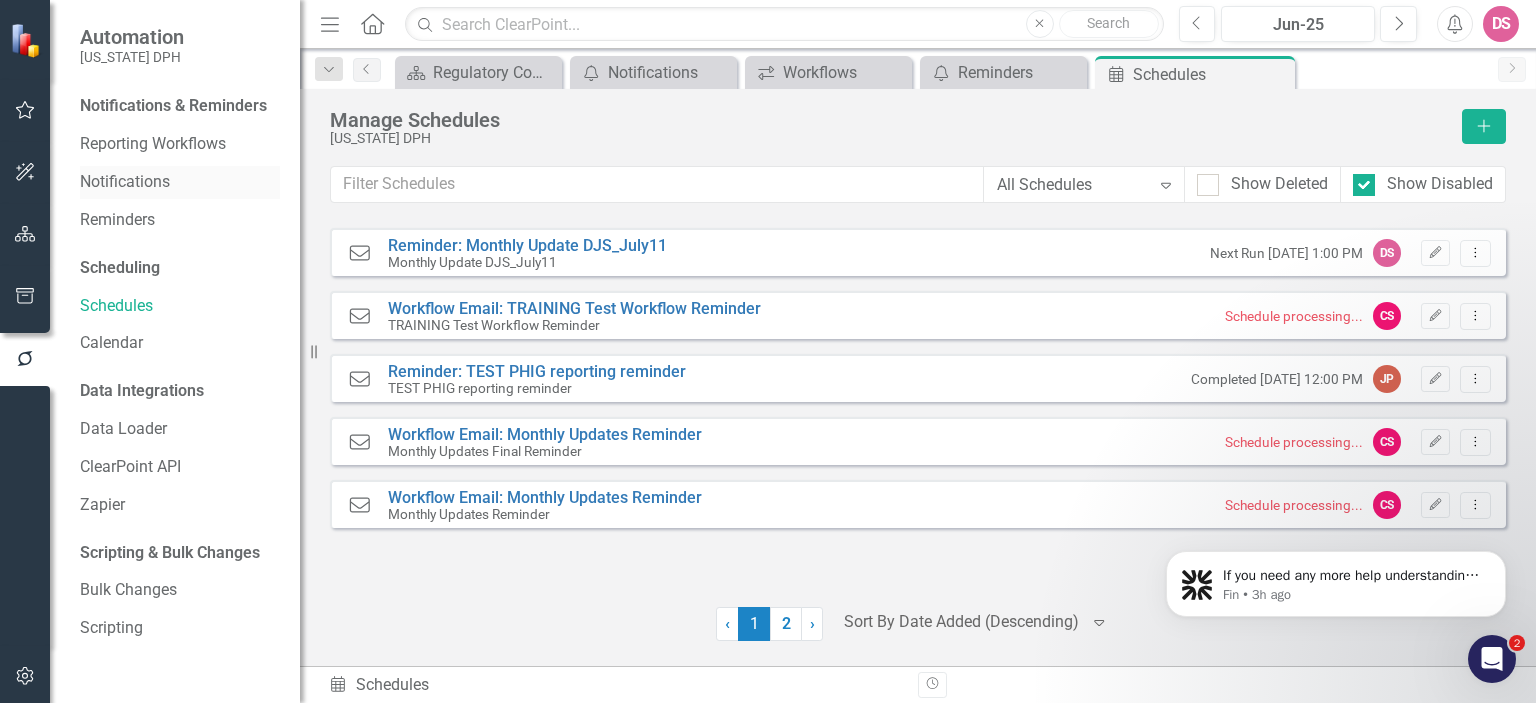 drag, startPoint x: 111, startPoint y: 177, endPoint x: 96, endPoint y: 185, distance: 17 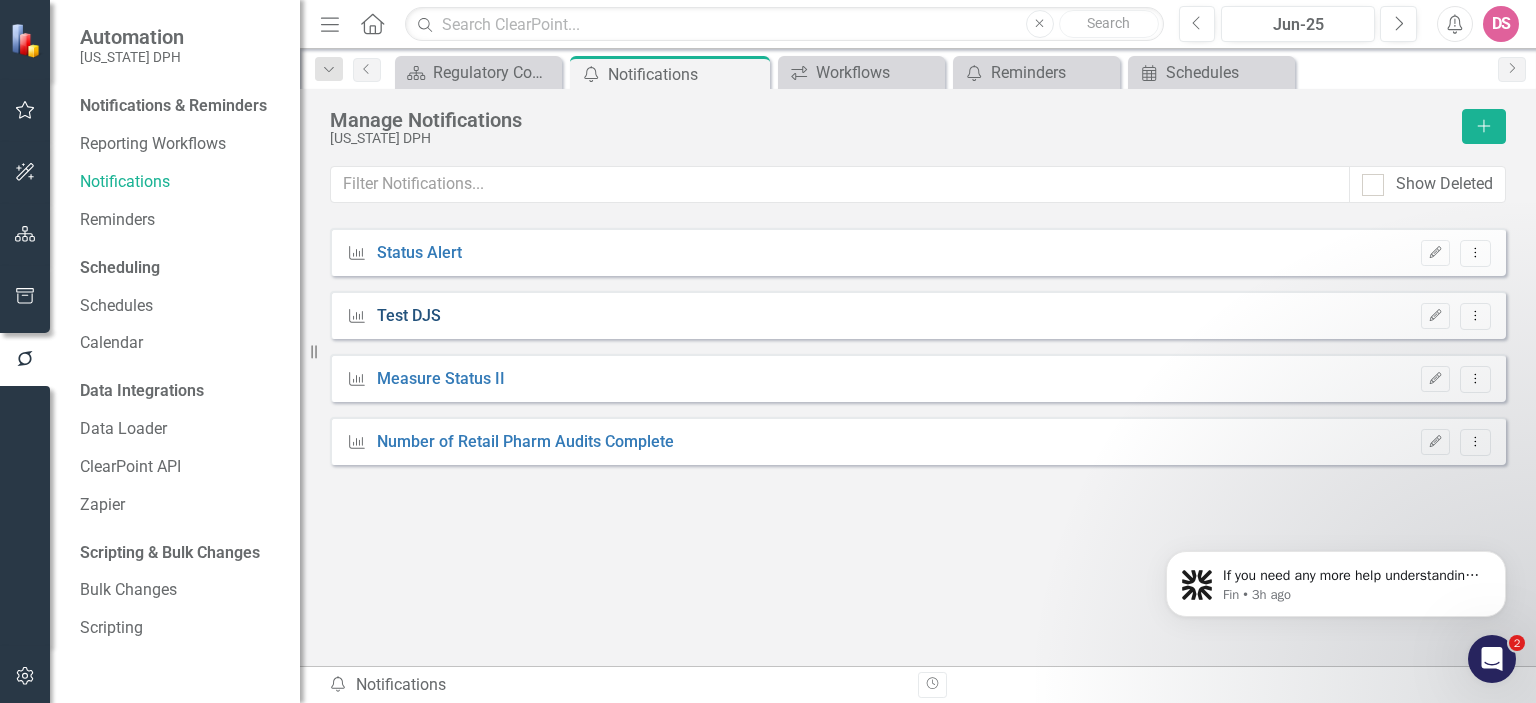 click on "Test DJS" at bounding box center [409, 316] 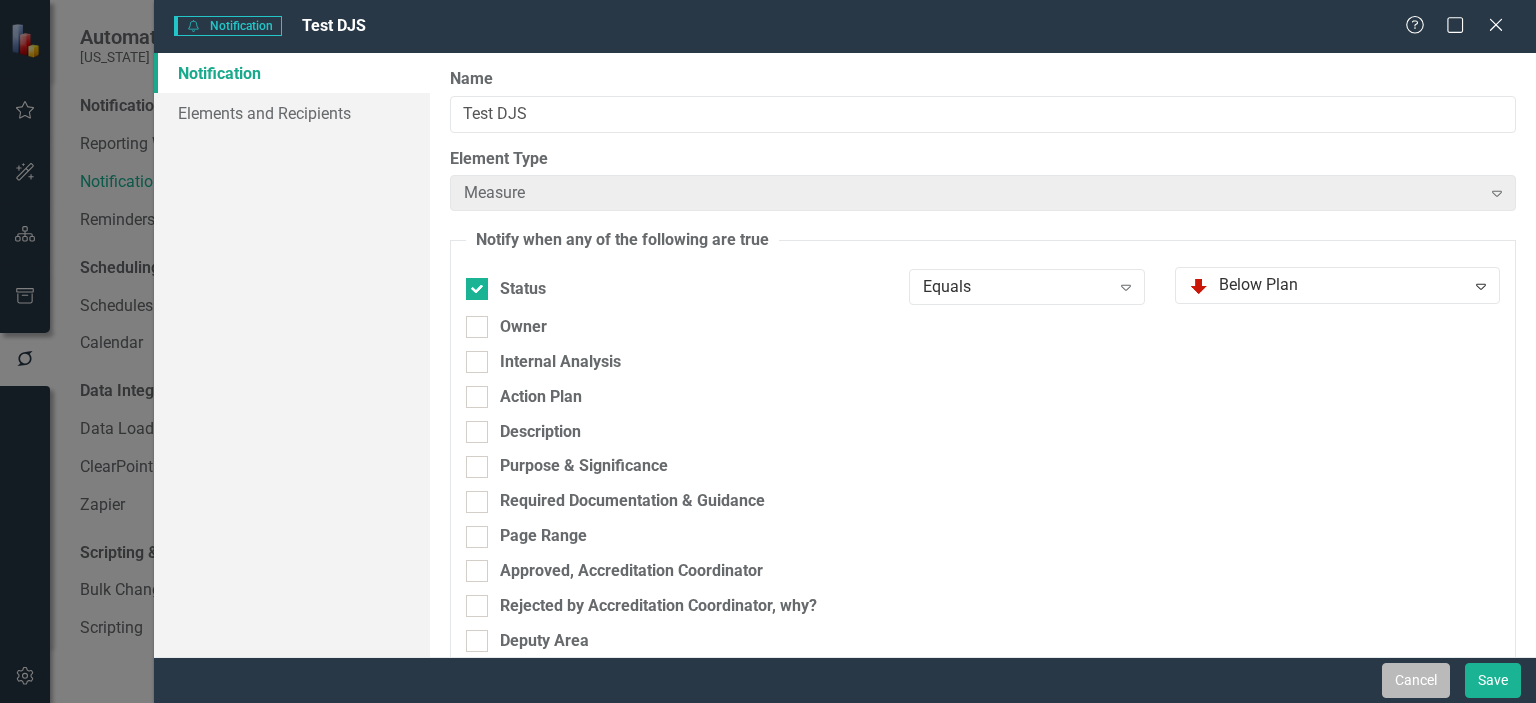 click on "Cancel" at bounding box center (1416, 680) 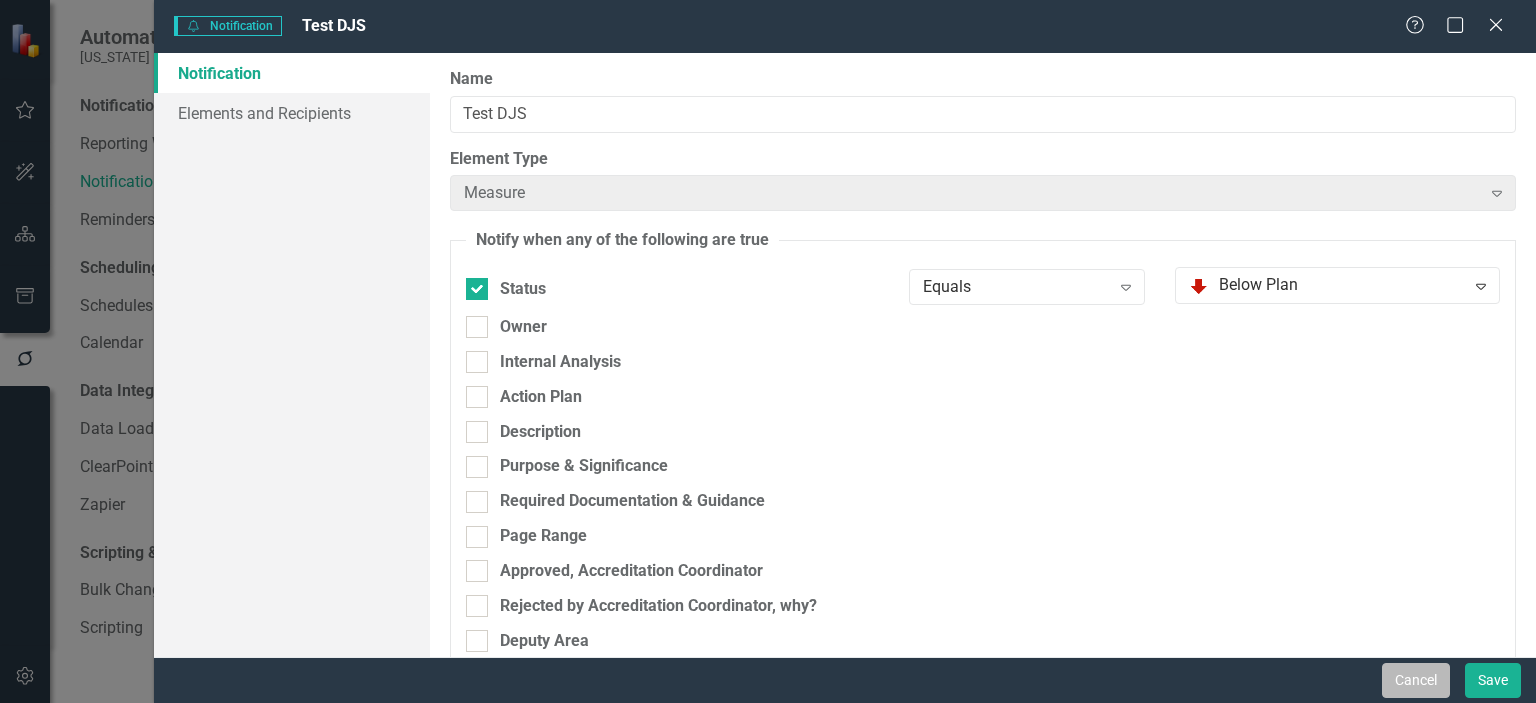 type 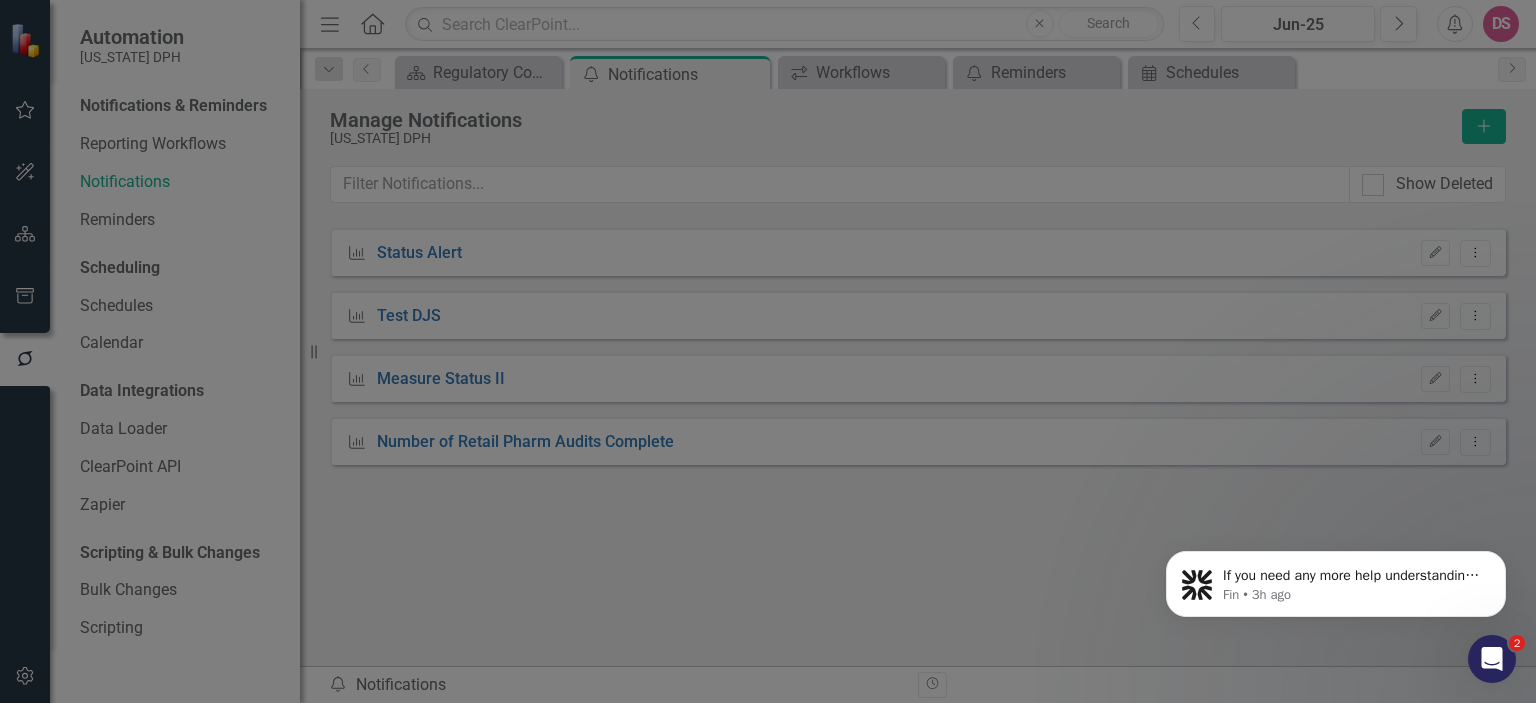 checkbox on "false" 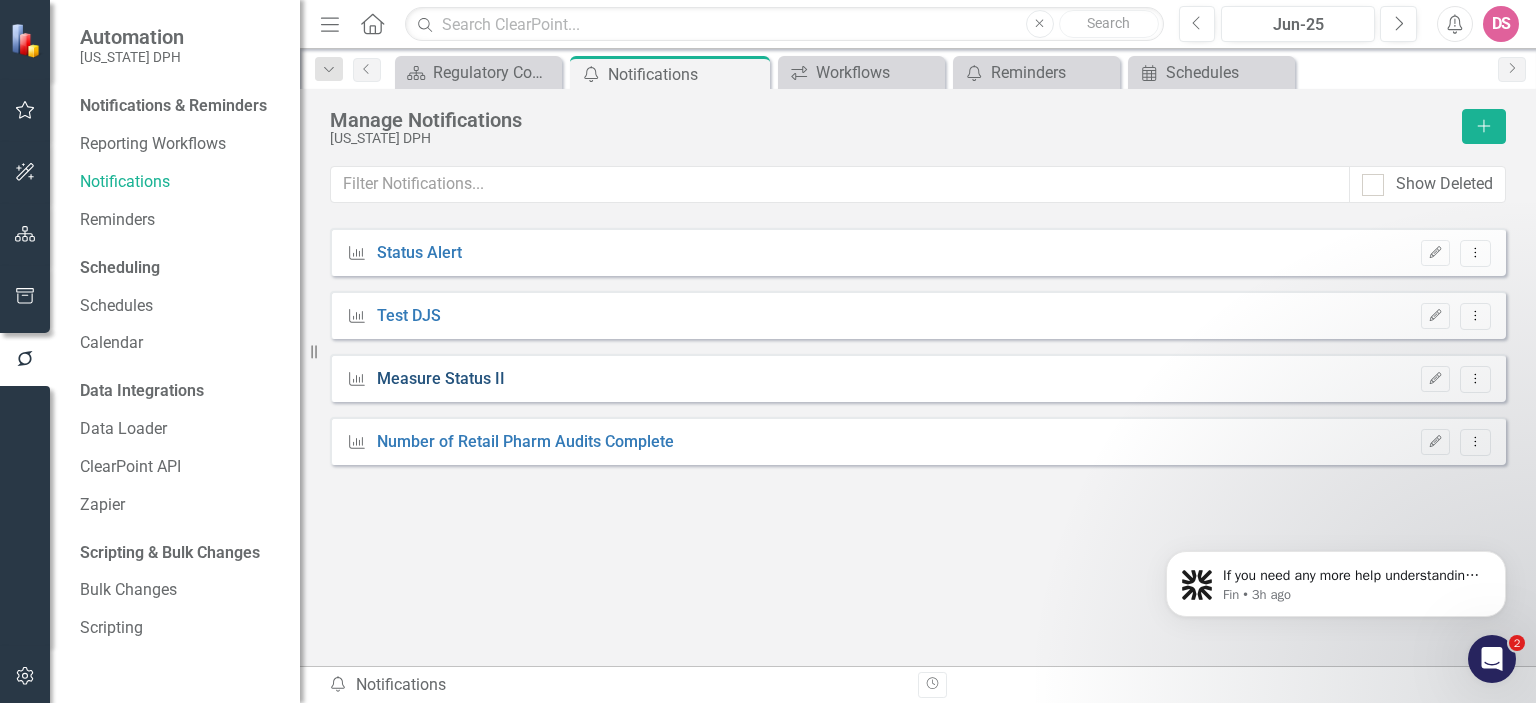 click on "Measure Status II" at bounding box center [441, 379] 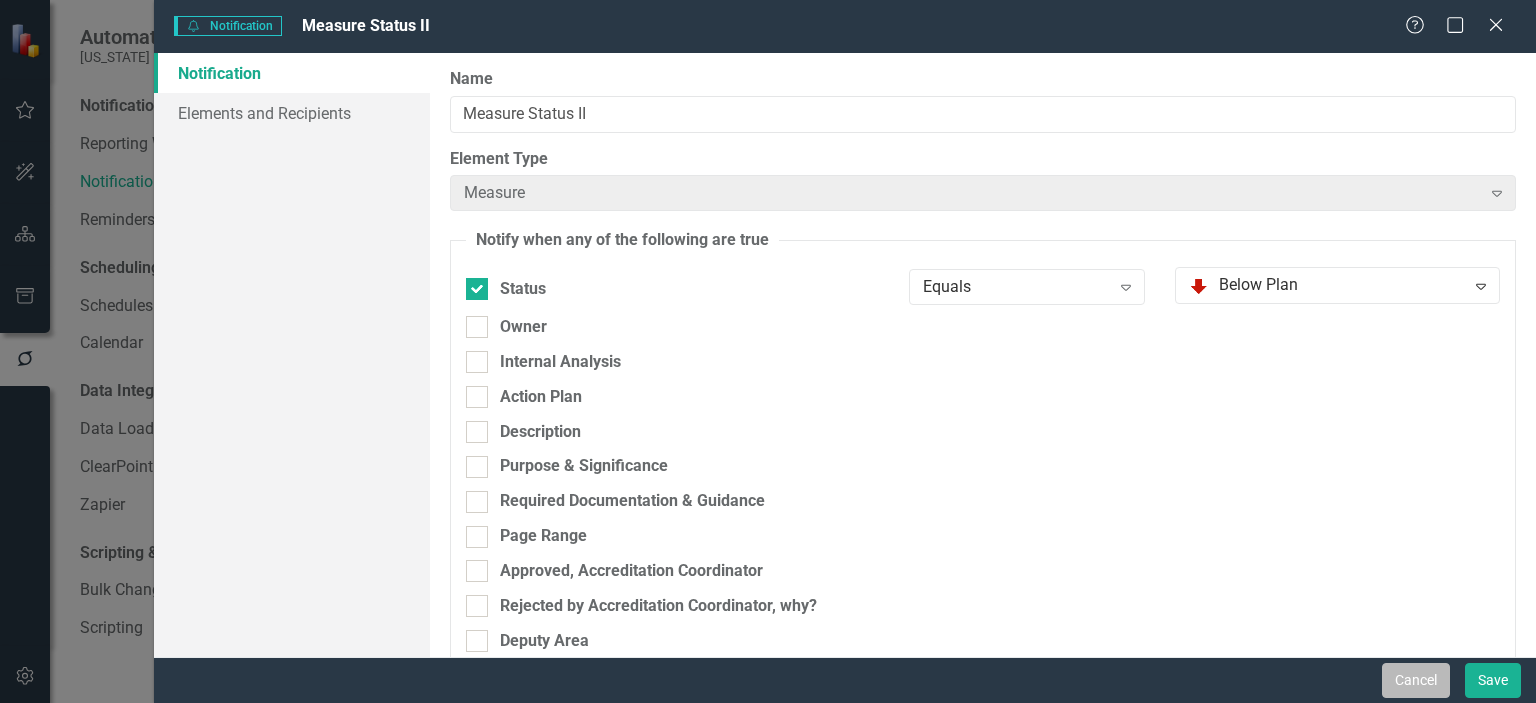 click on "Cancel" at bounding box center [1416, 680] 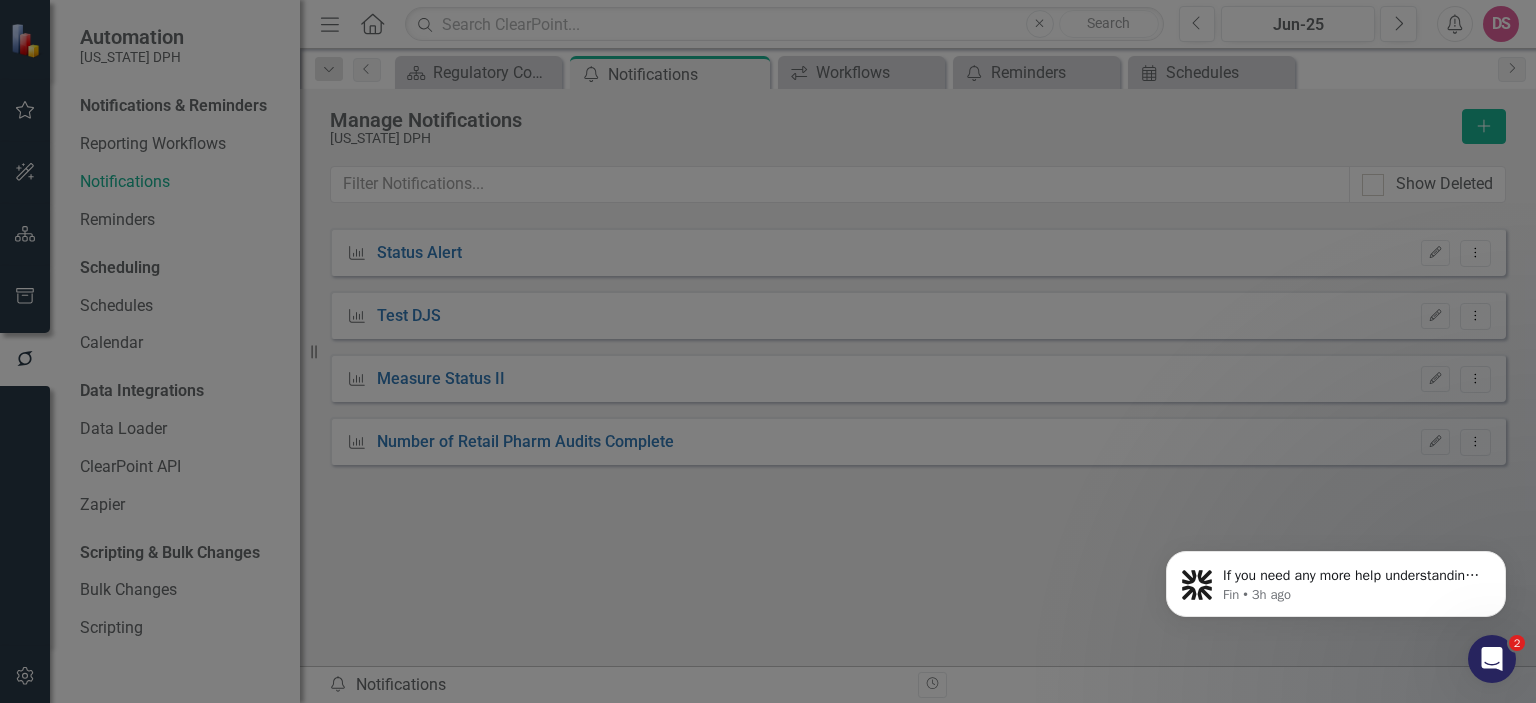 type 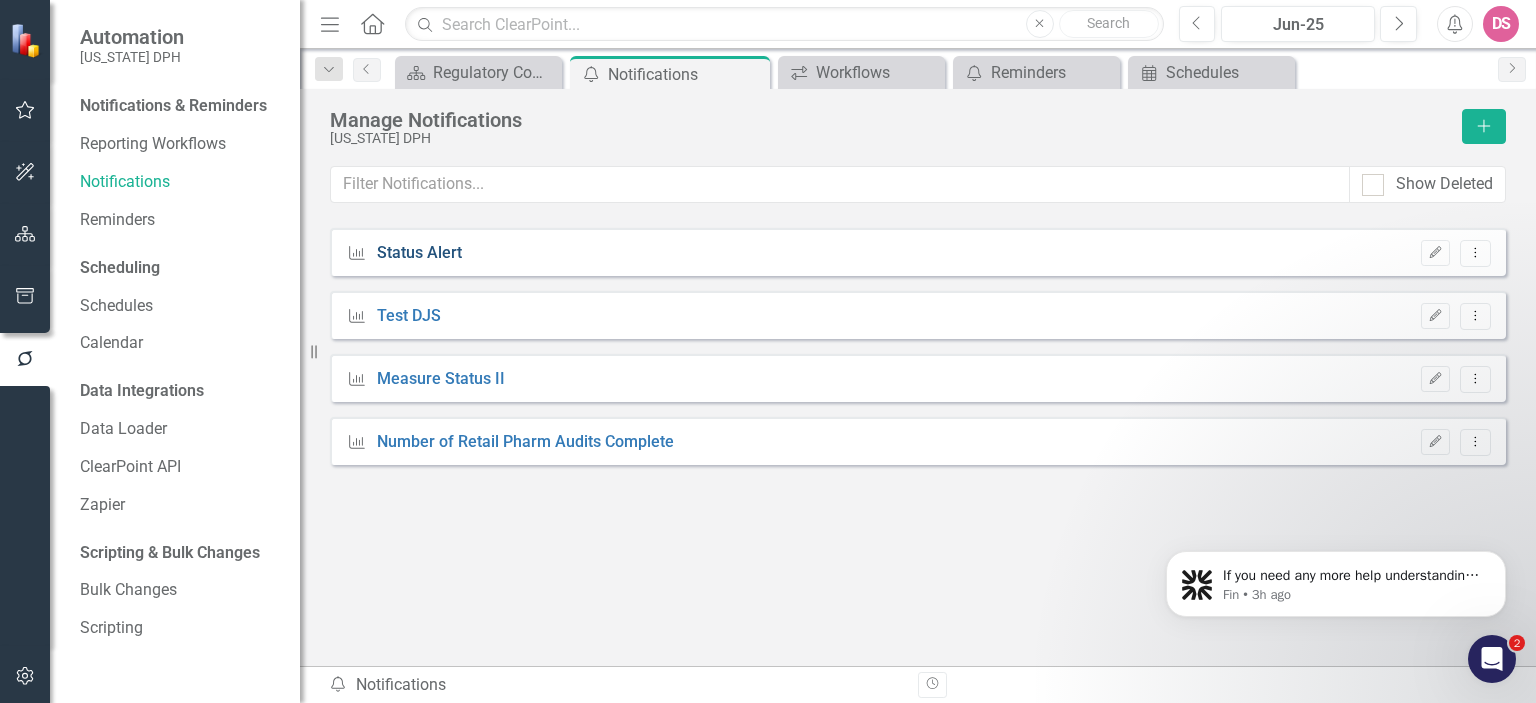 click on "Status Alert" at bounding box center (419, 253) 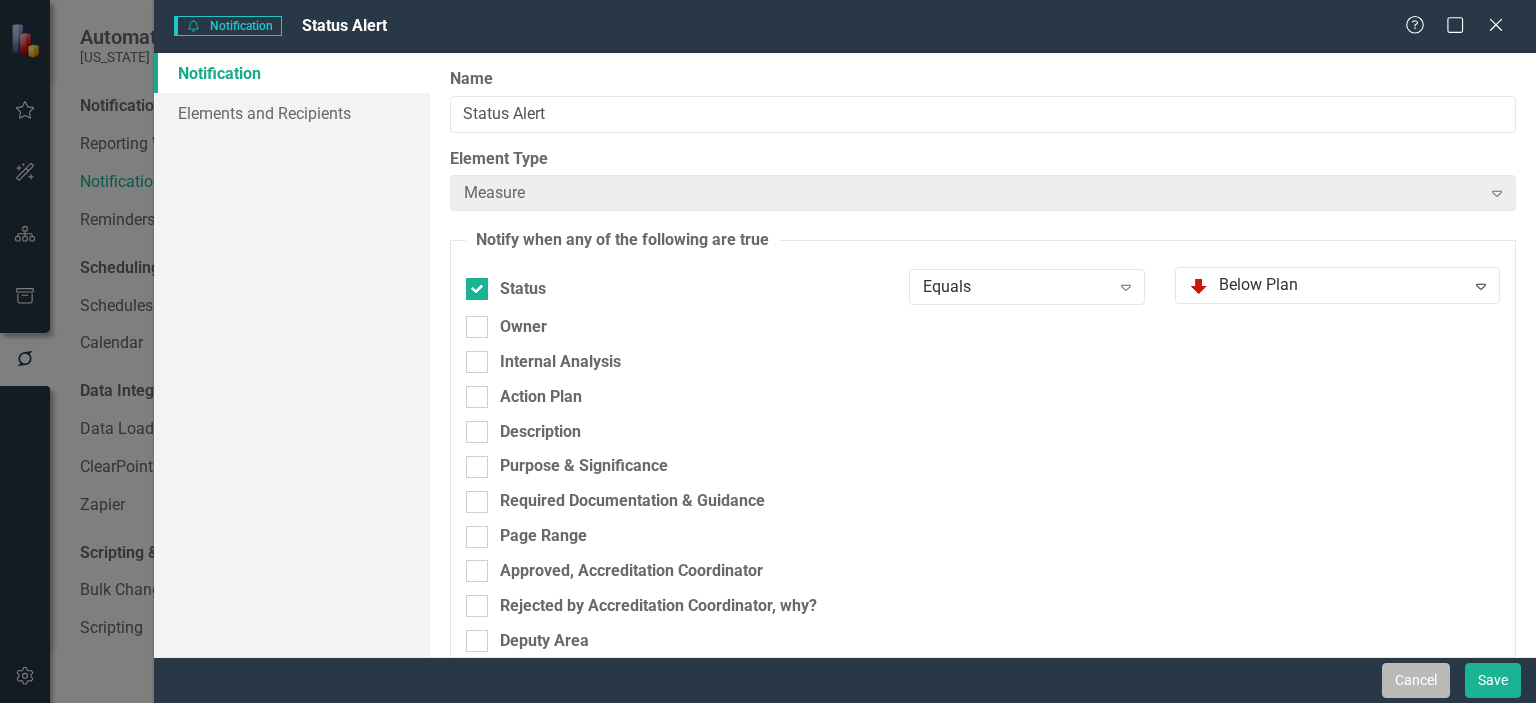 click on "Cancel" at bounding box center (1416, 680) 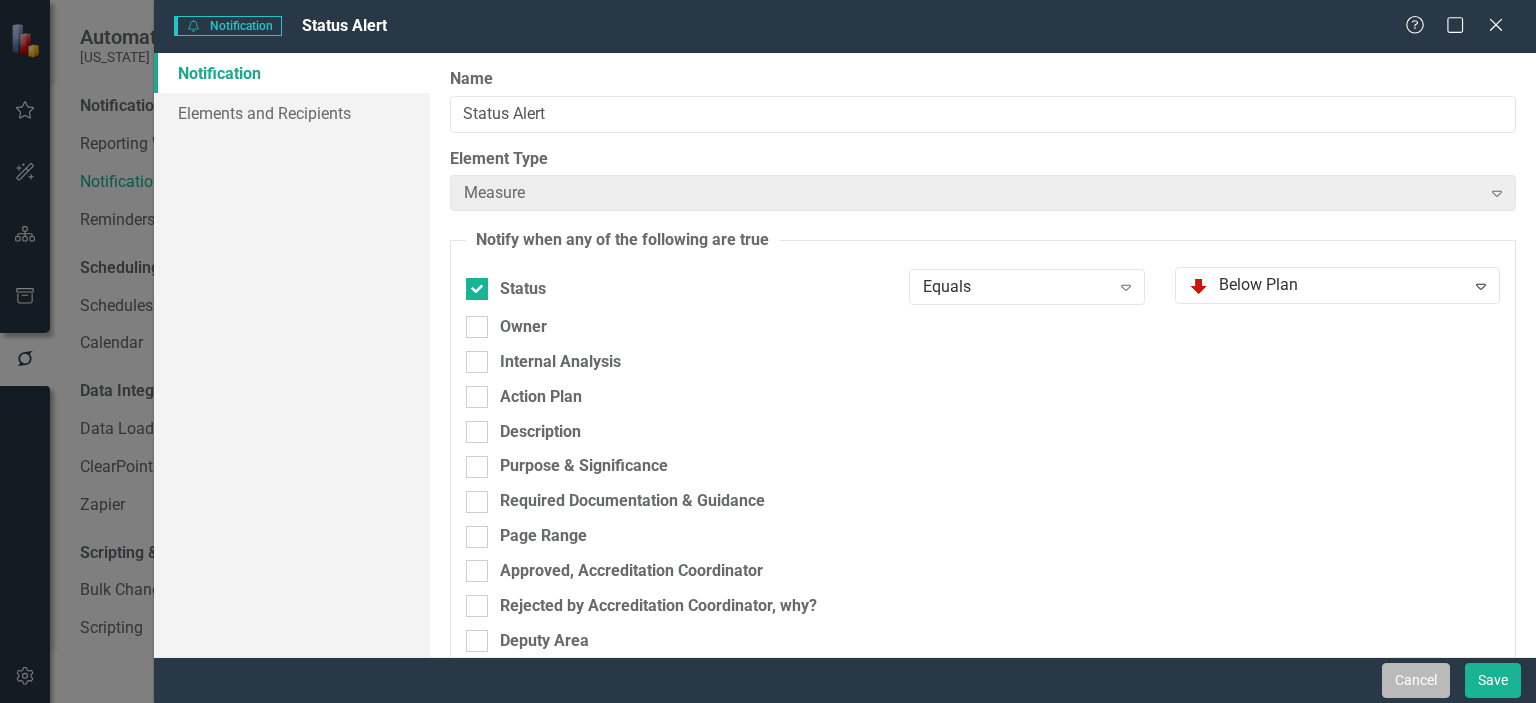 type 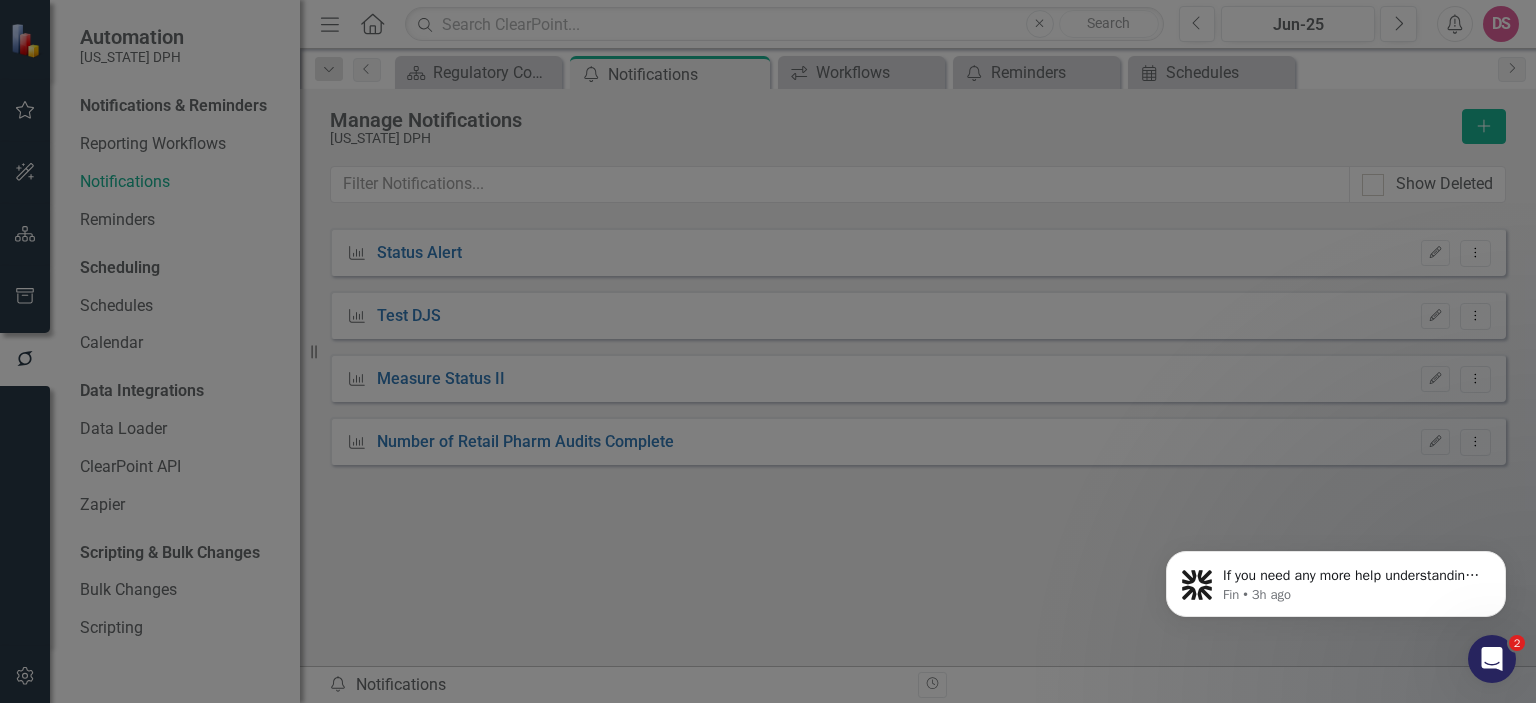 checkbox on "false" 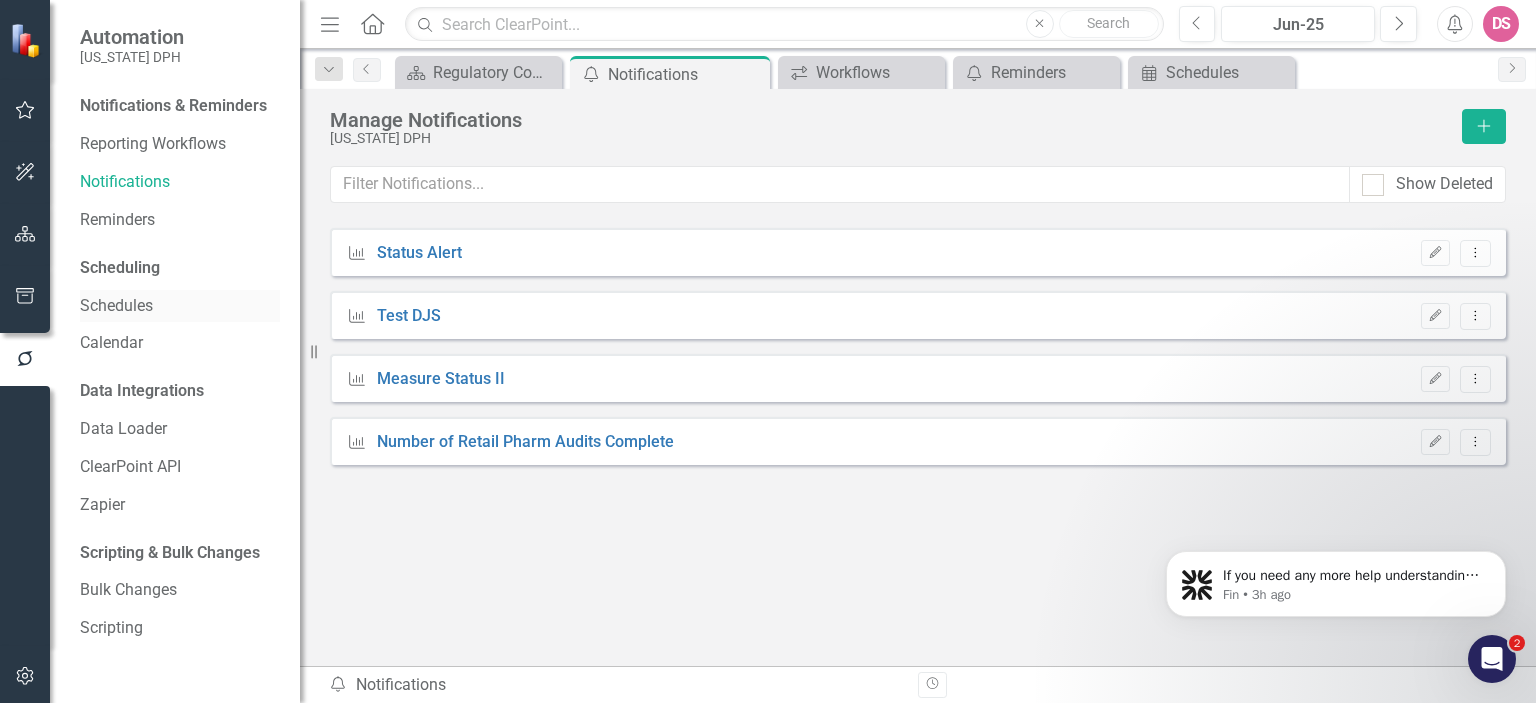 click on "Schedules" at bounding box center (180, 306) 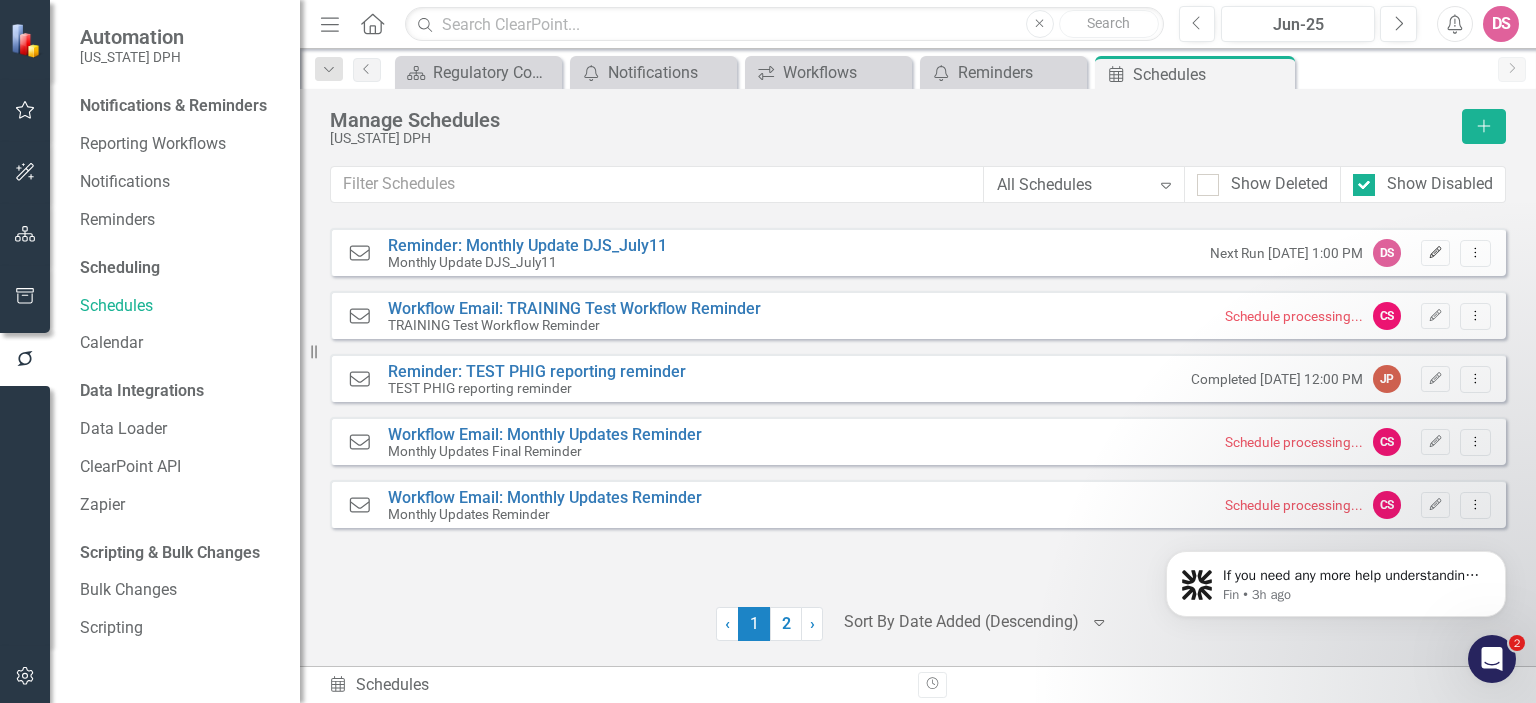 click on "Edit" 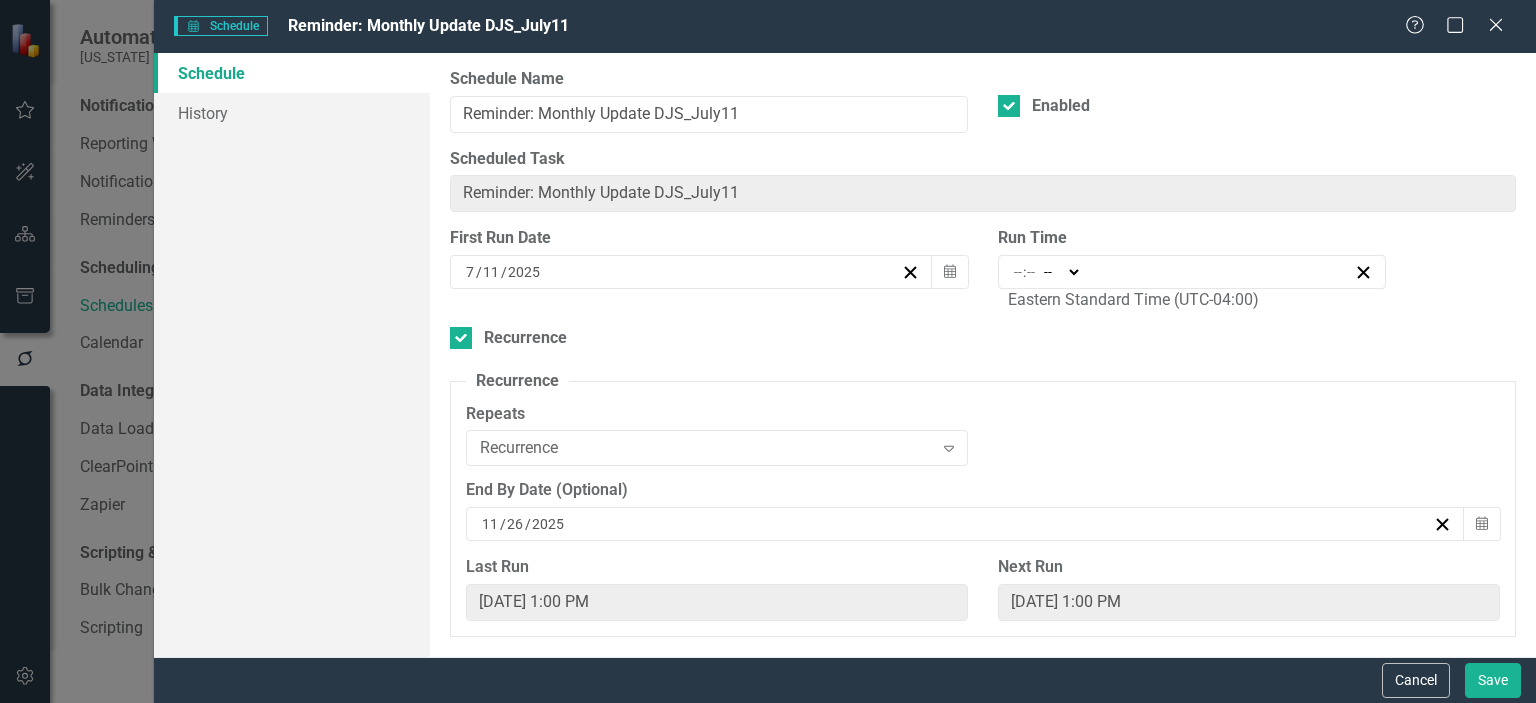 type on "13:00" 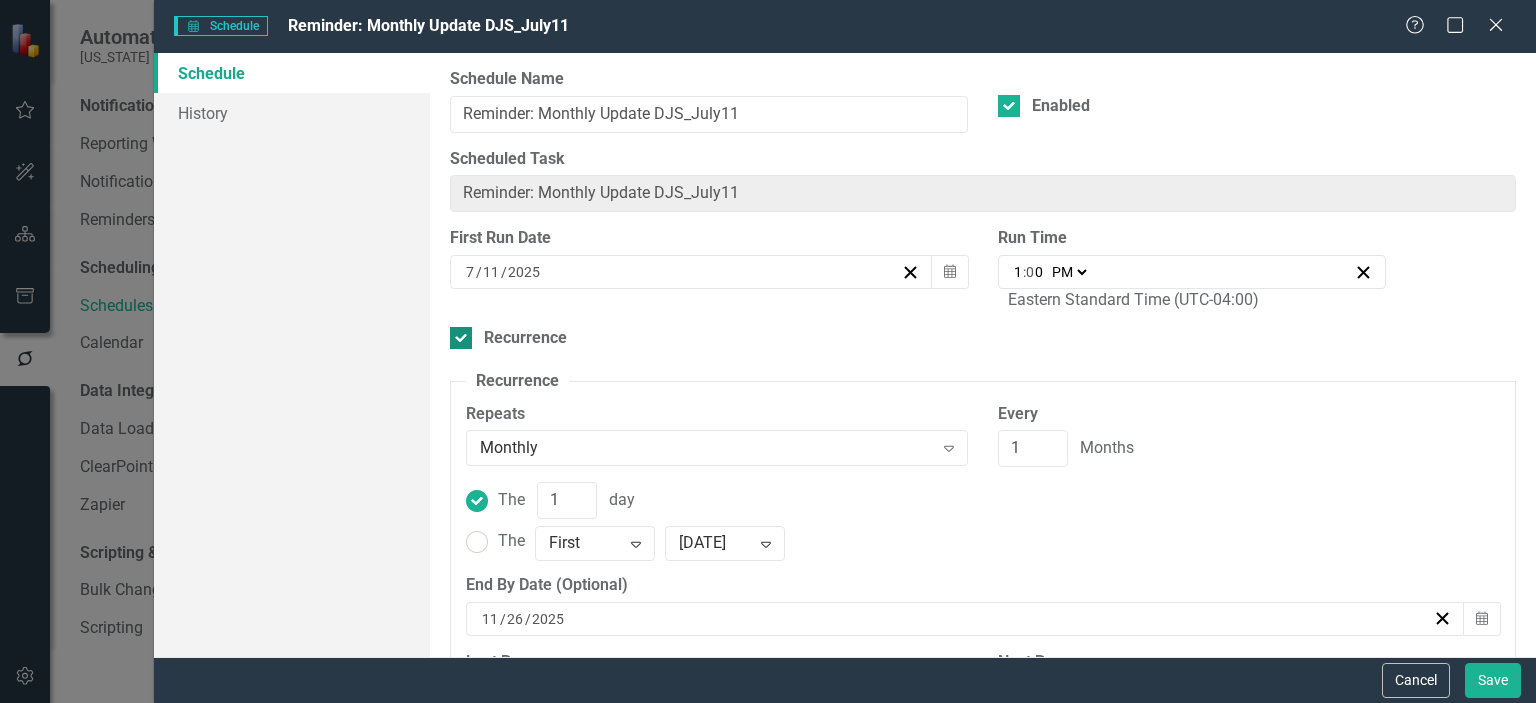 click at bounding box center (461, 338) 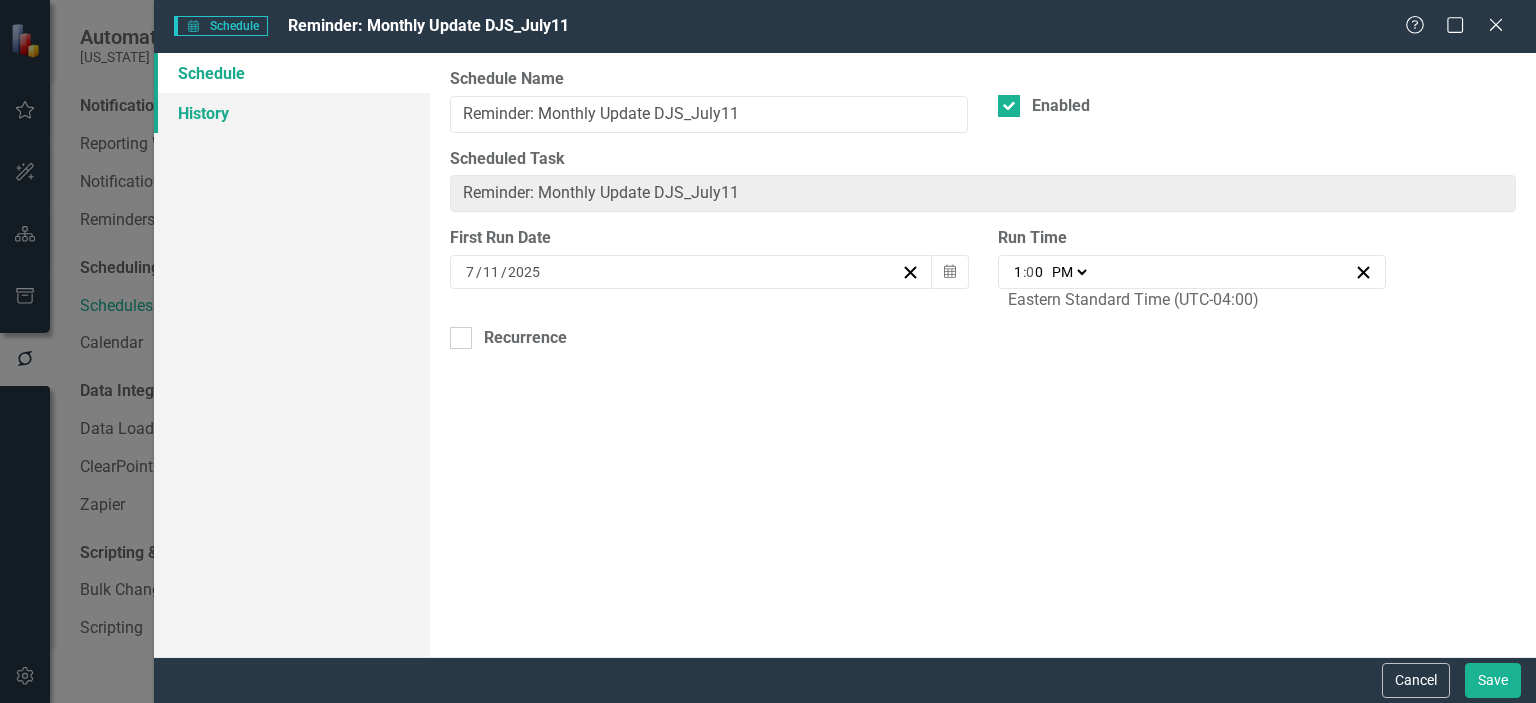 click on "History" at bounding box center [292, 113] 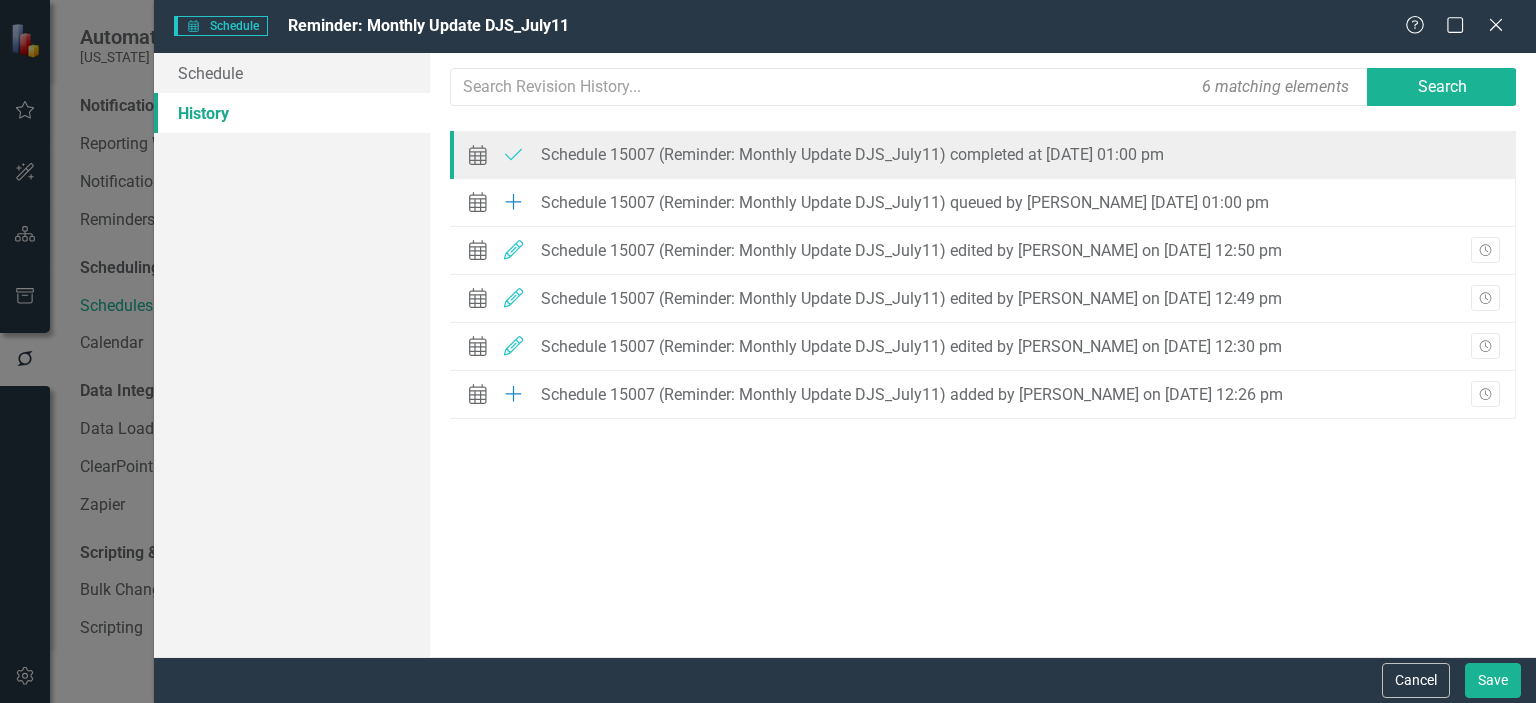 click on "Schedule" 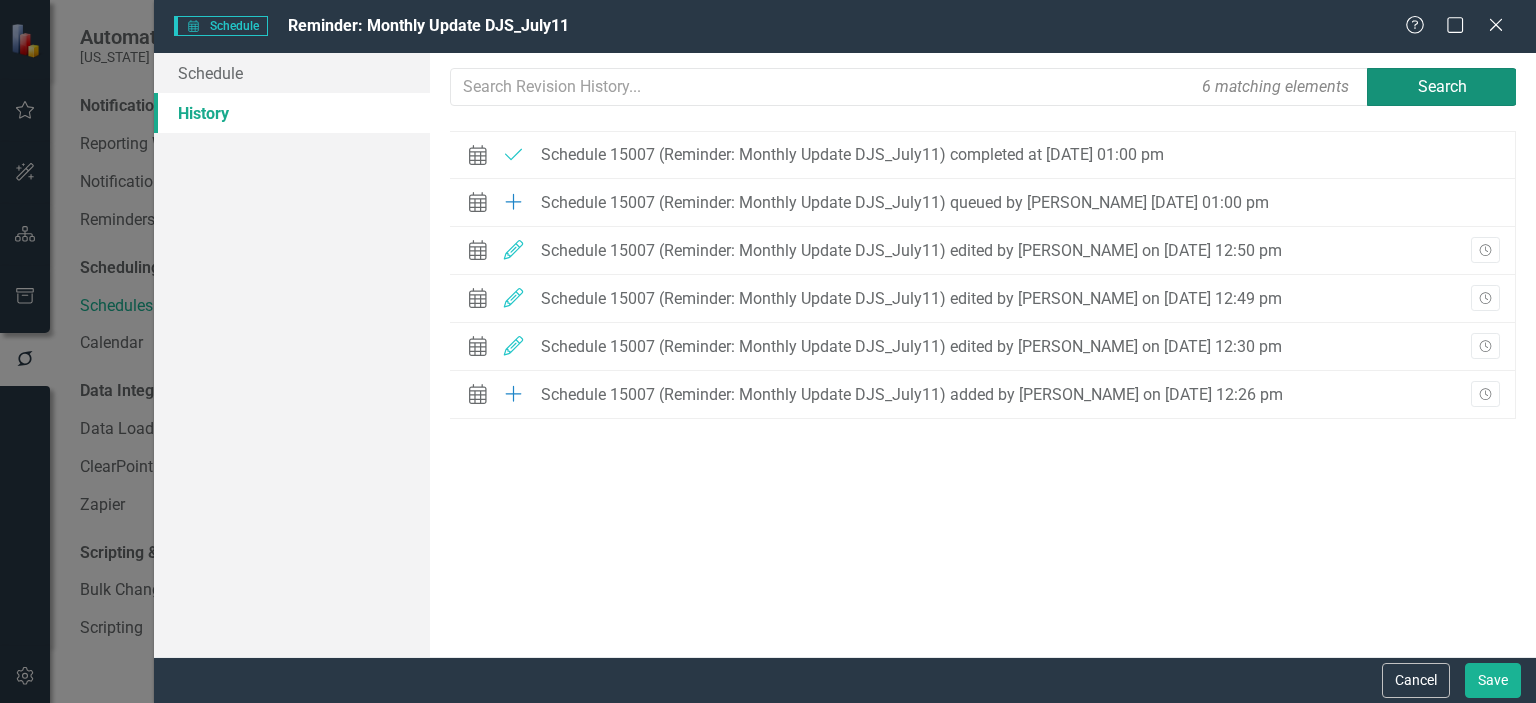 click on "Search" at bounding box center (1442, 87) 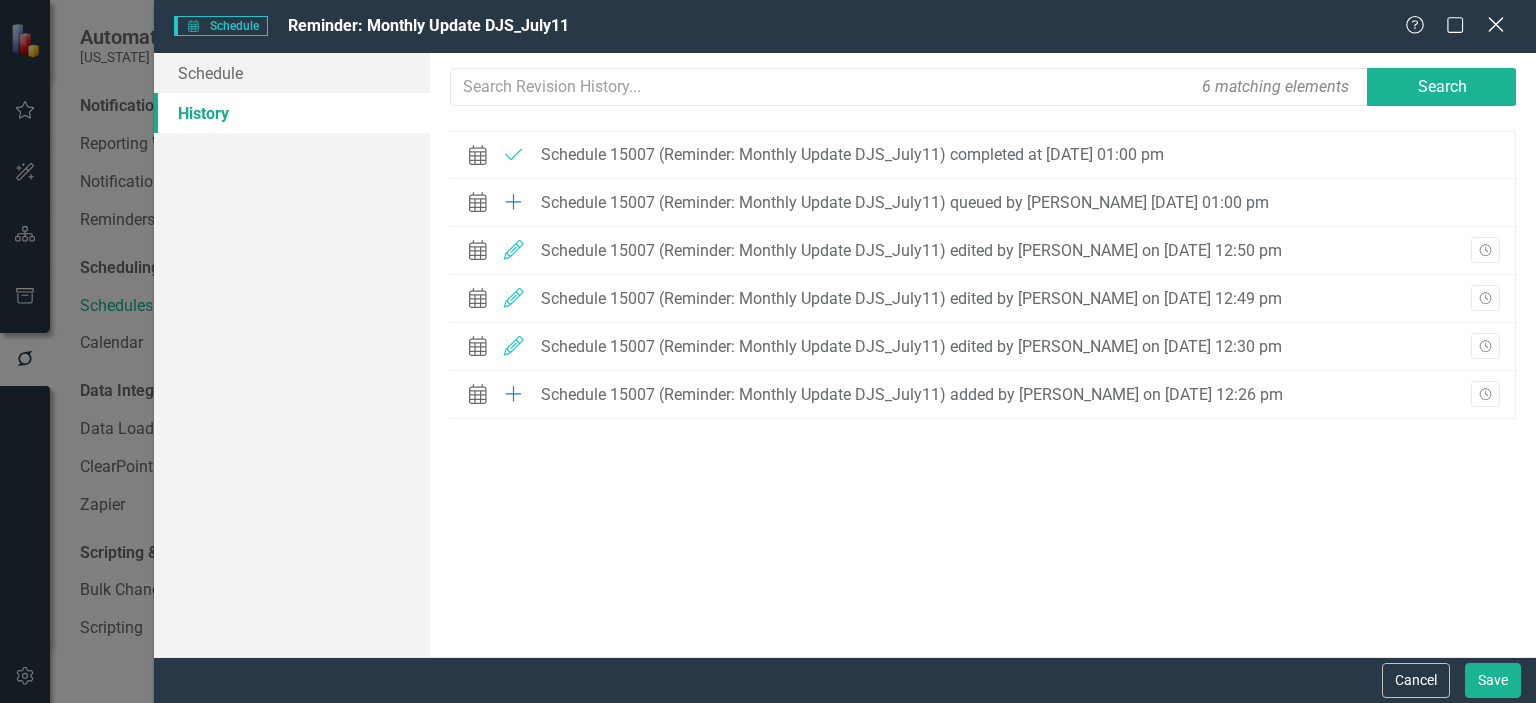 click on "Close" 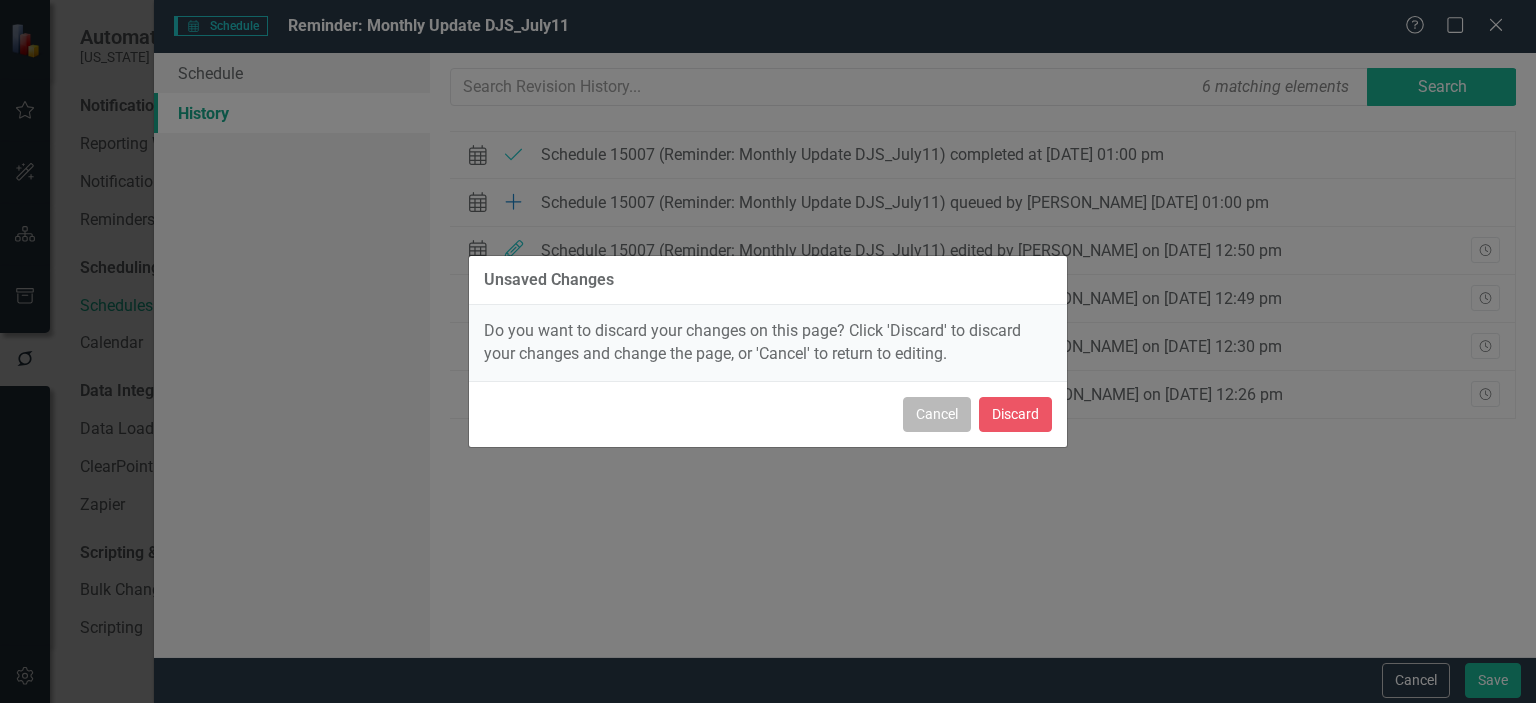 click on "Cancel" at bounding box center [937, 414] 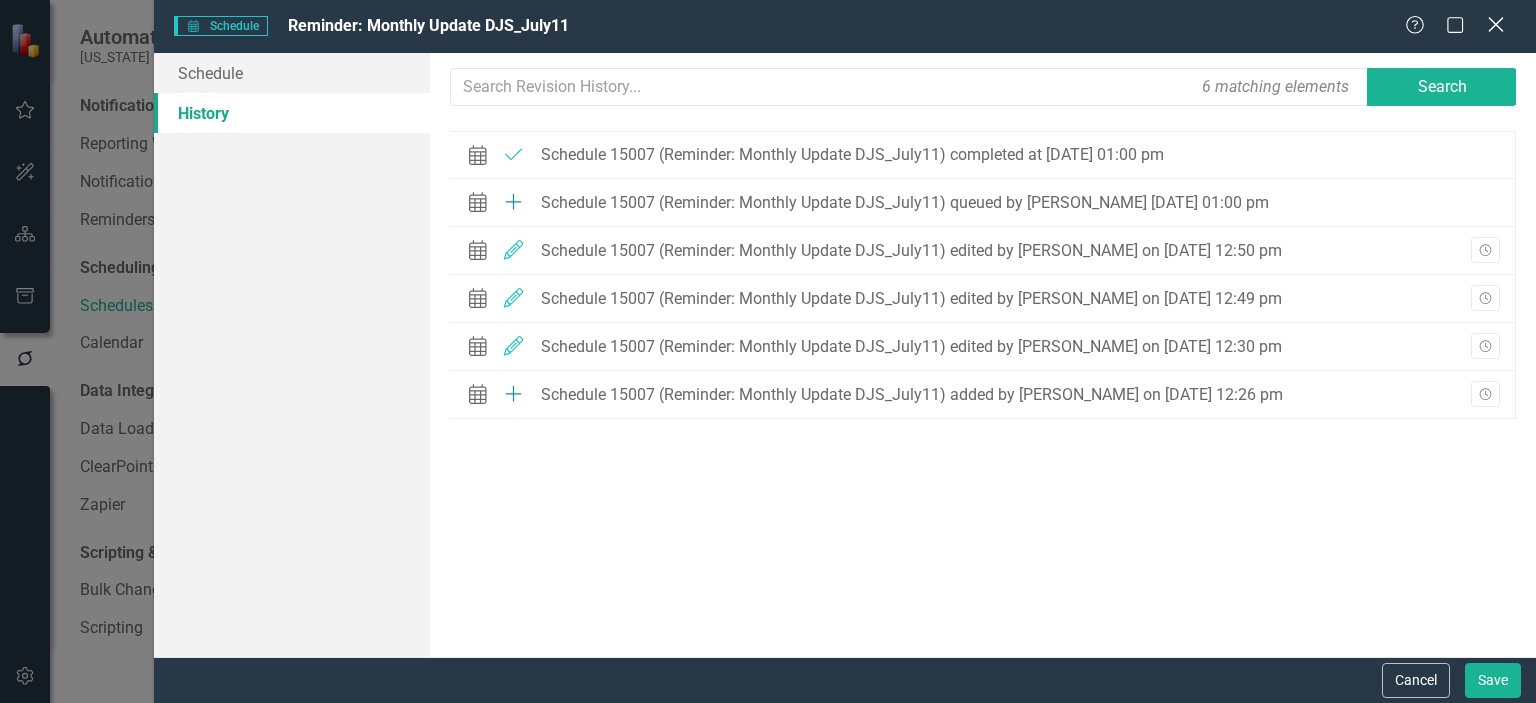 click on "Close" 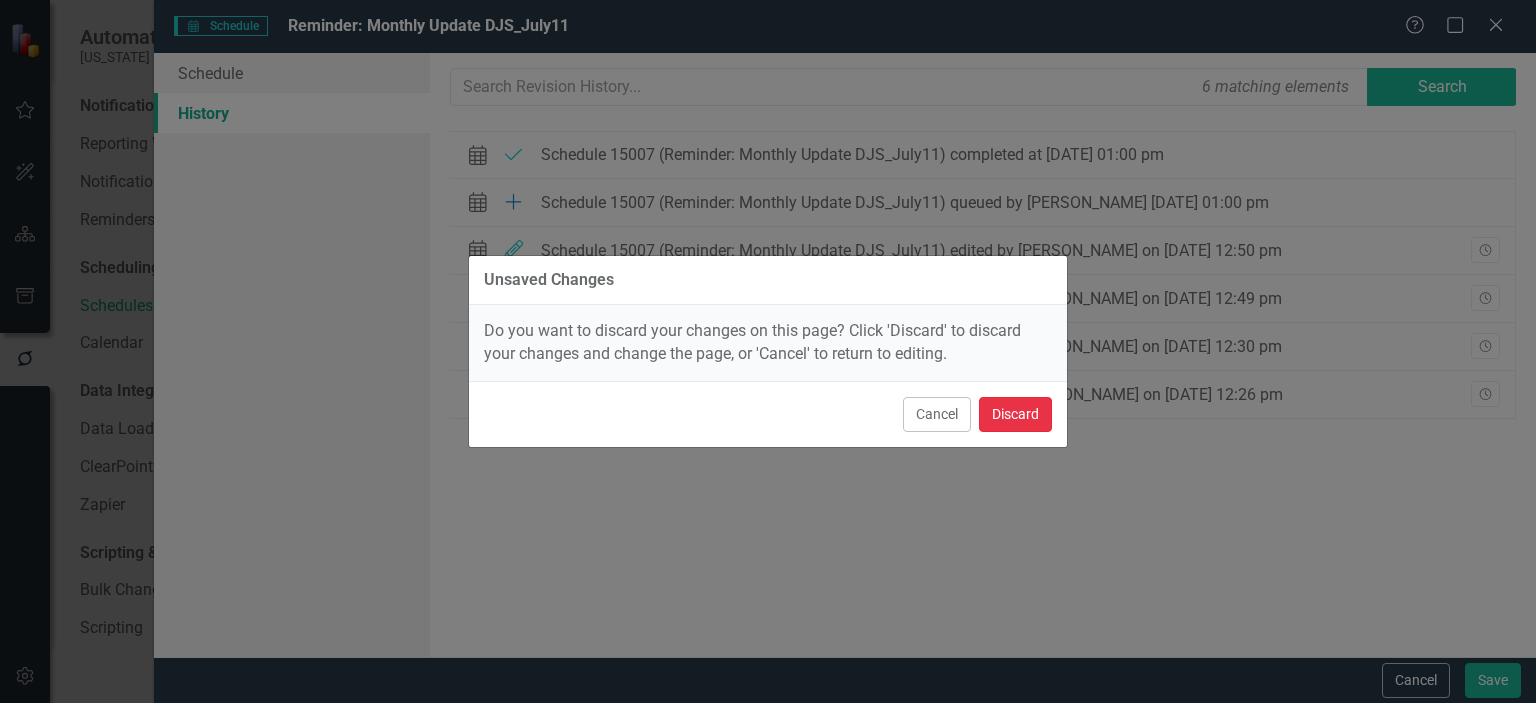 click on "Discard" at bounding box center [1015, 414] 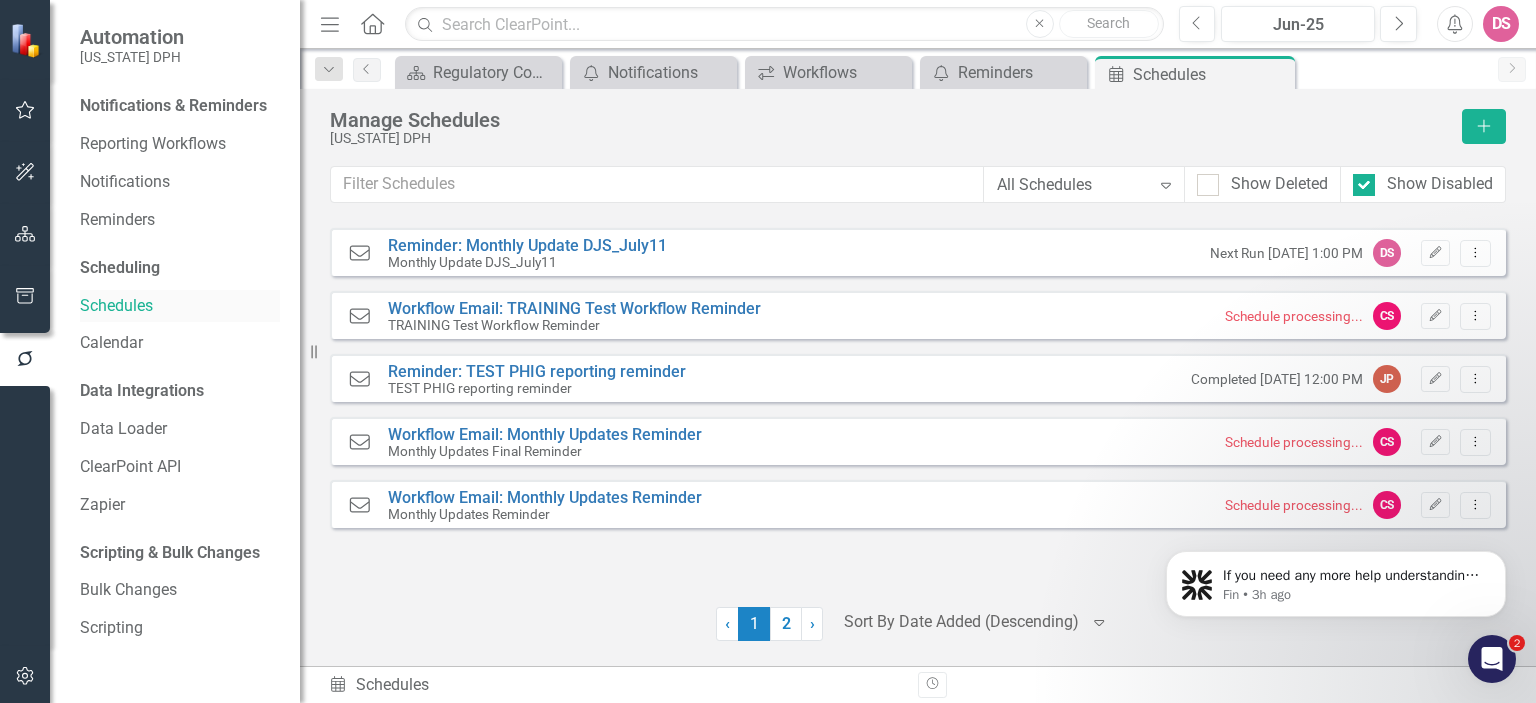 click on "Schedules" at bounding box center [180, 306] 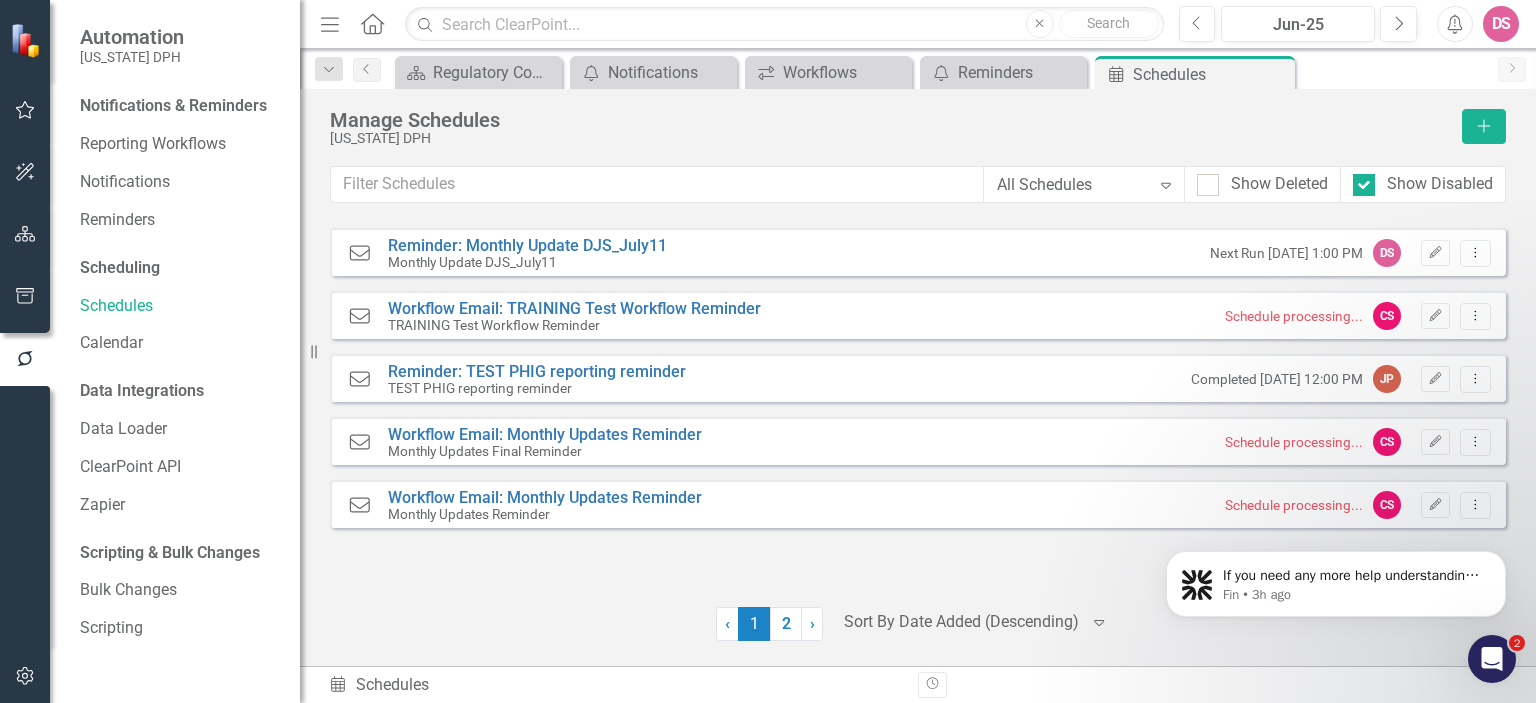 click 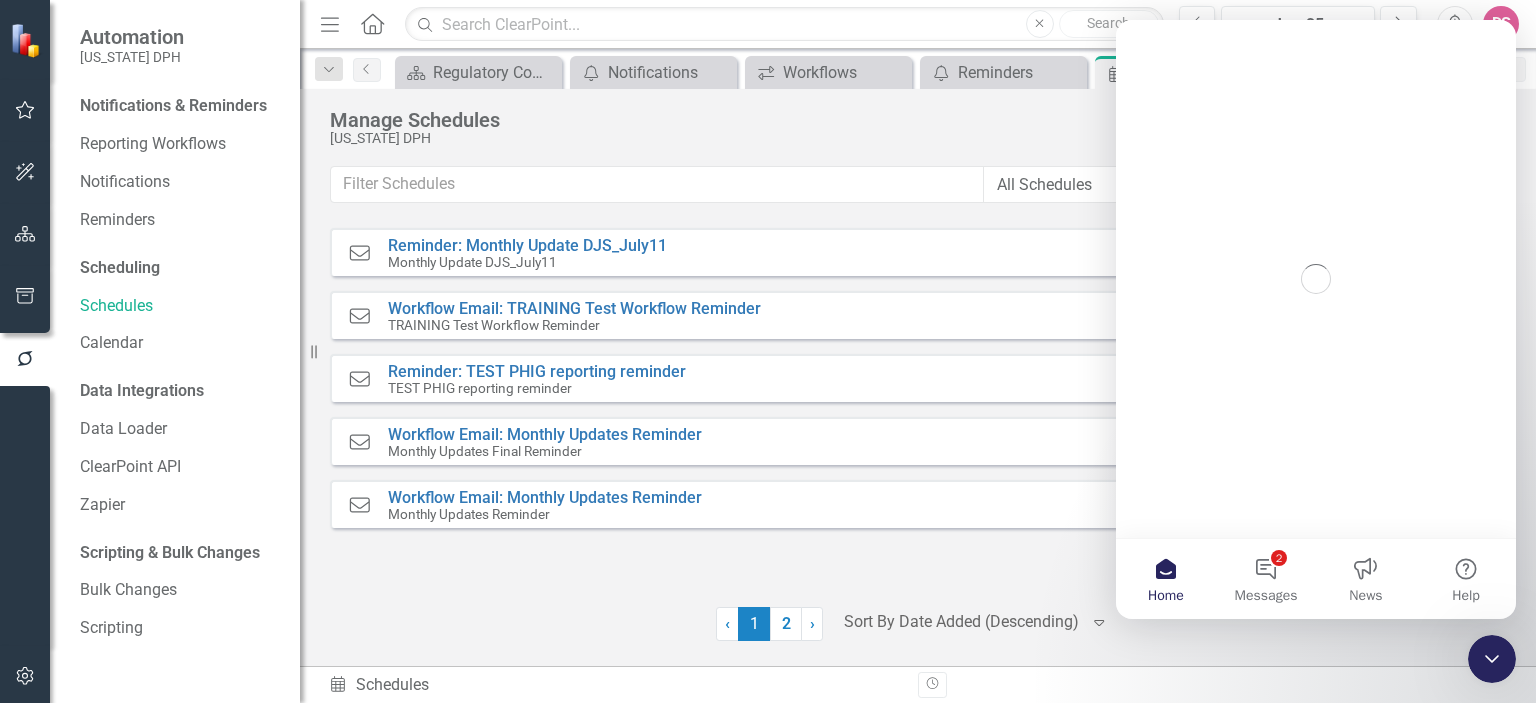scroll, scrollTop: 0, scrollLeft: 0, axis: both 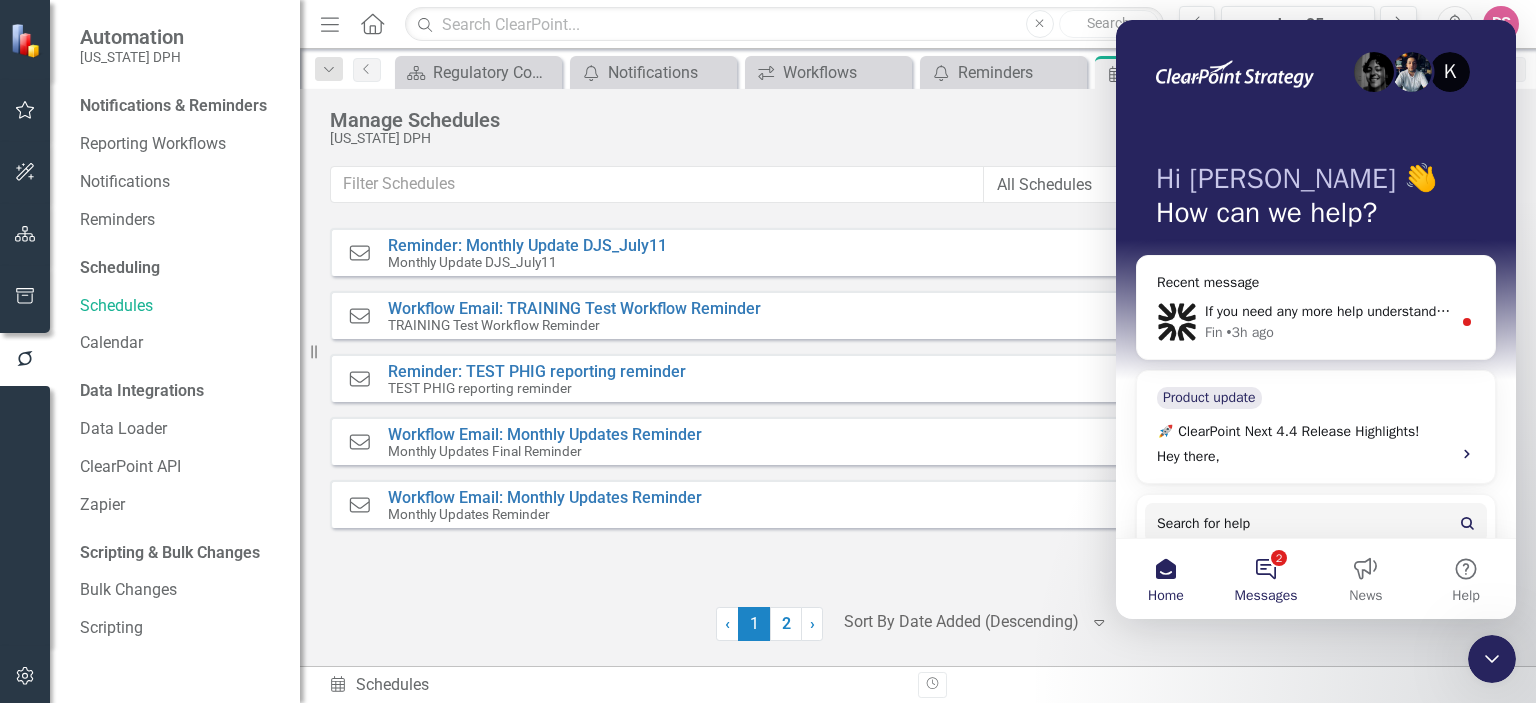 drag, startPoint x: 1263, startPoint y: 575, endPoint x: 1280, endPoint y: 556, distance: 25.495098 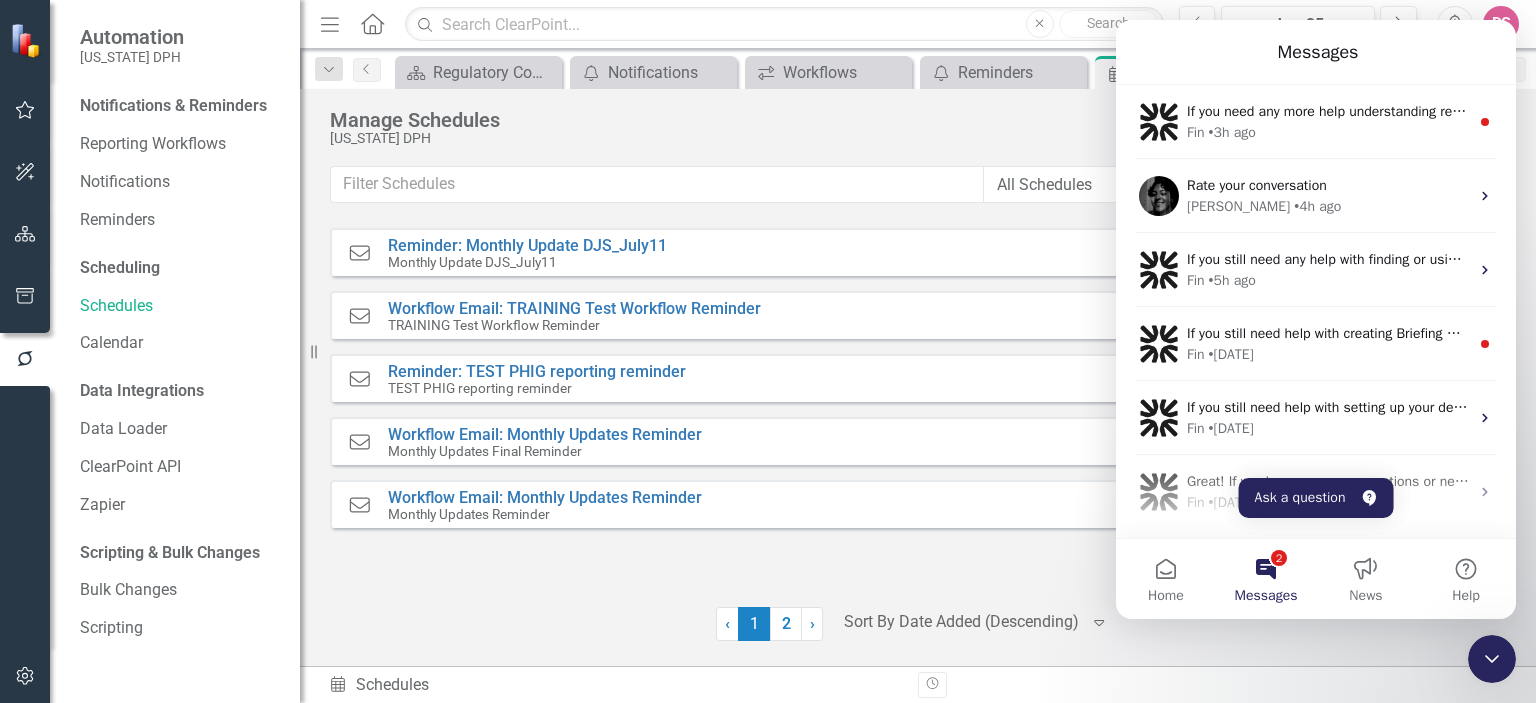 scroll, scrollTop: 70, scrollLeft: 0, axis: vertical 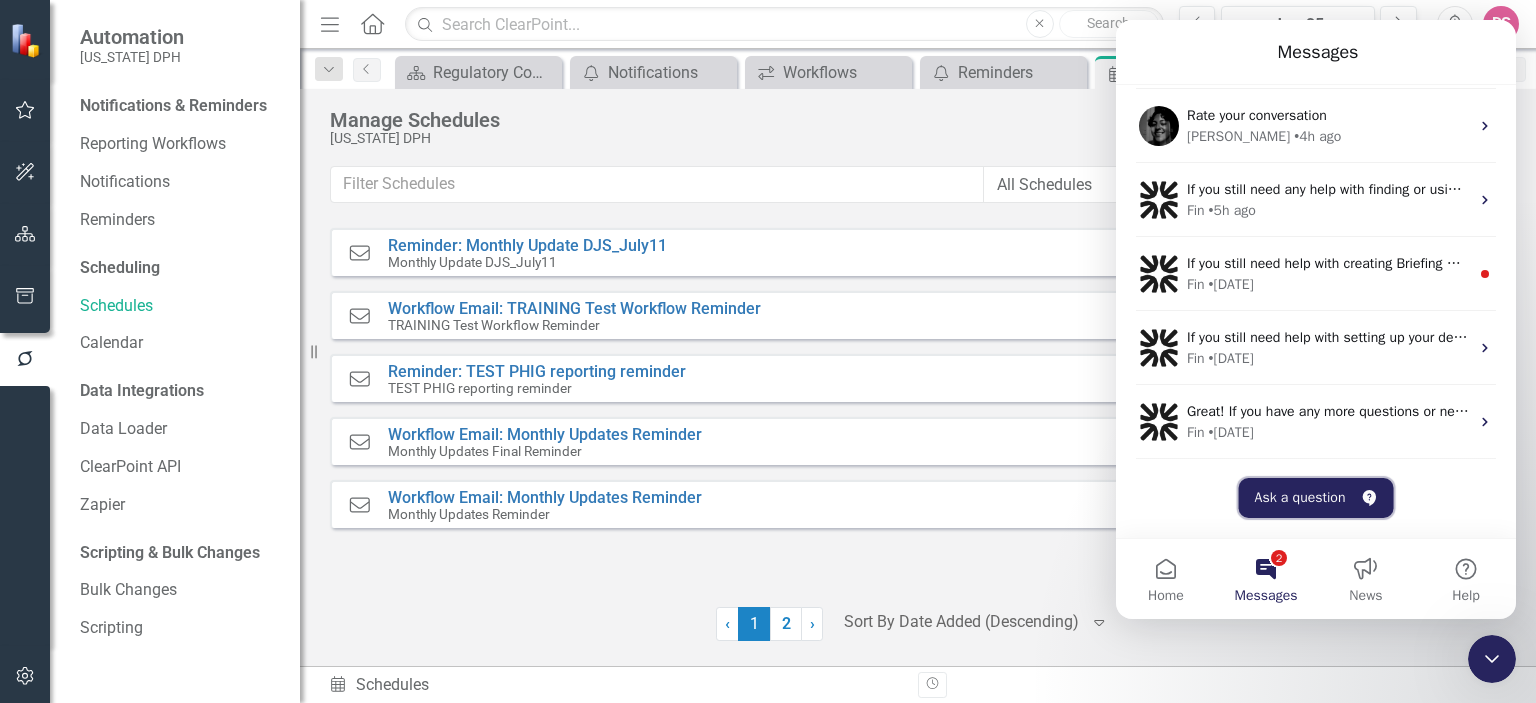 click on "Ask a question" at bounding box center [1316, 498] 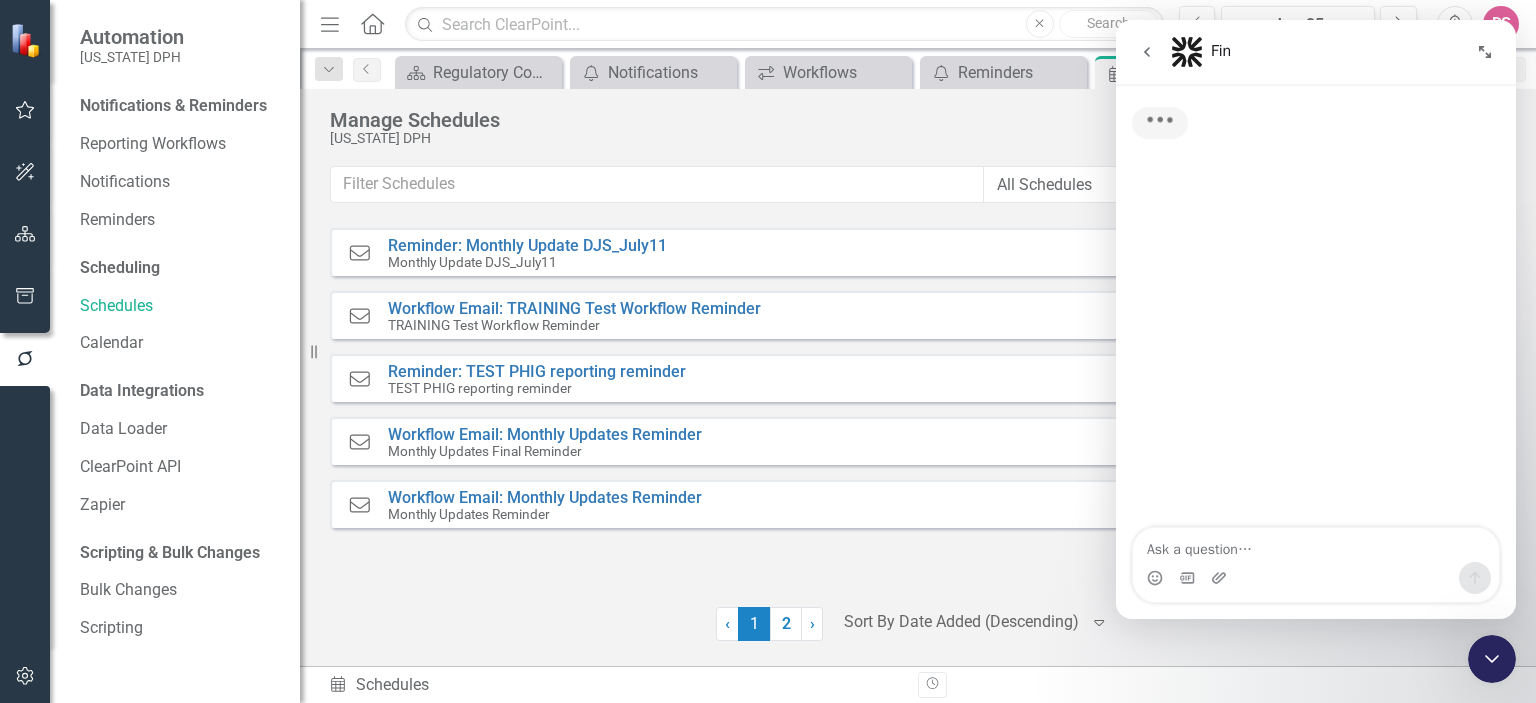 scroll, scrollTop: 0, scrollLeft: 0, axis: both 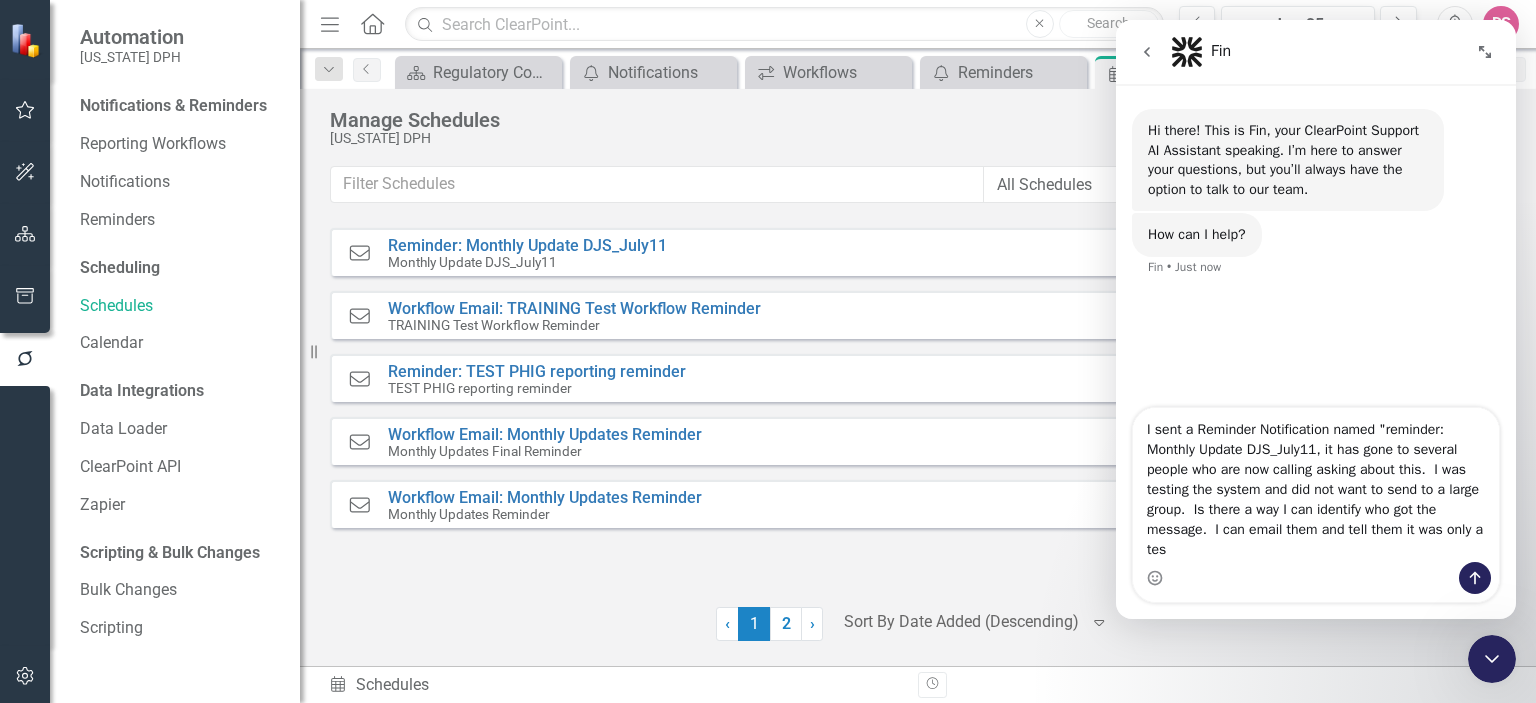type on "I sent a Reminder Notification named "reminder: Monthly Update DJS_July11, it has gone to several people who are now calling asking about this.  I was testing the system and did not want to send to a large group.  Is there a way I can identify who got the message.  I can email them and tell them it was only a test" 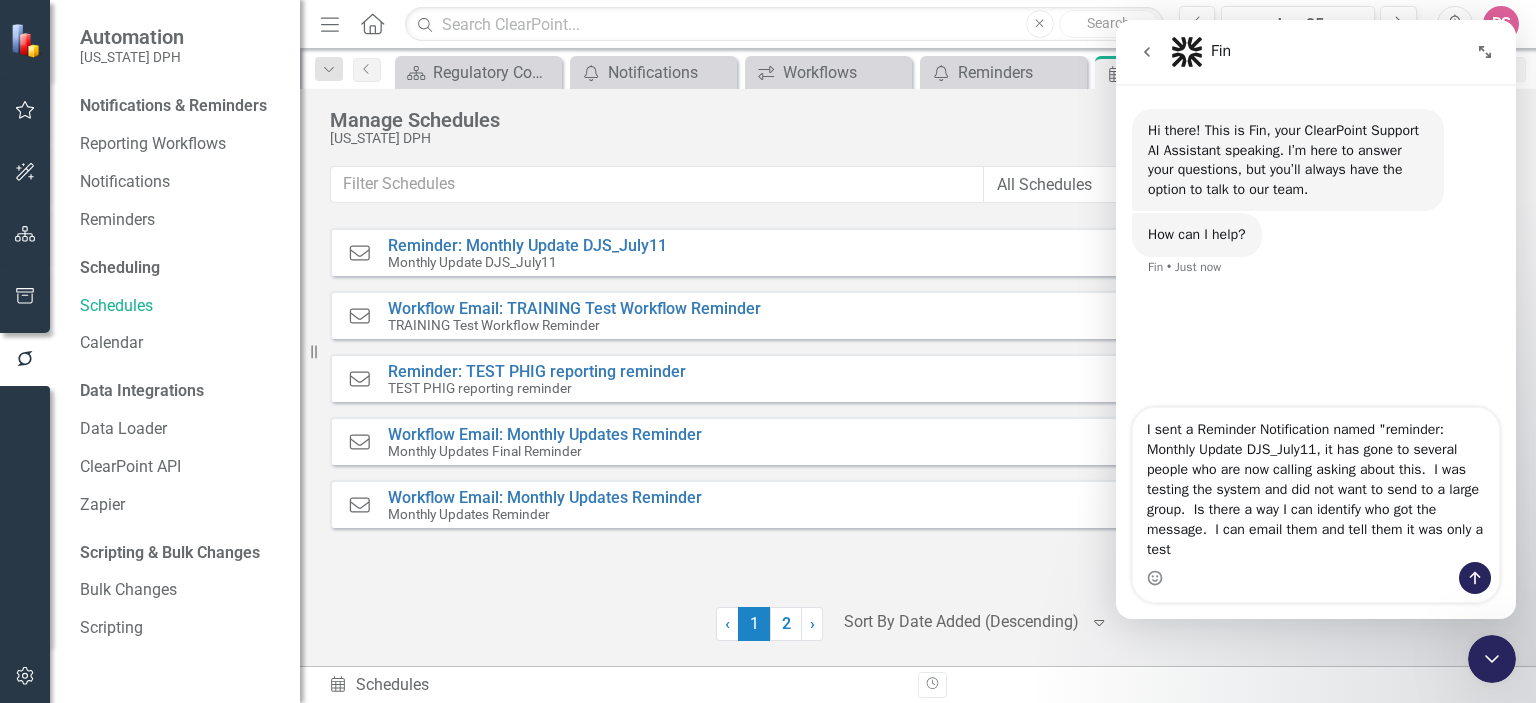 type 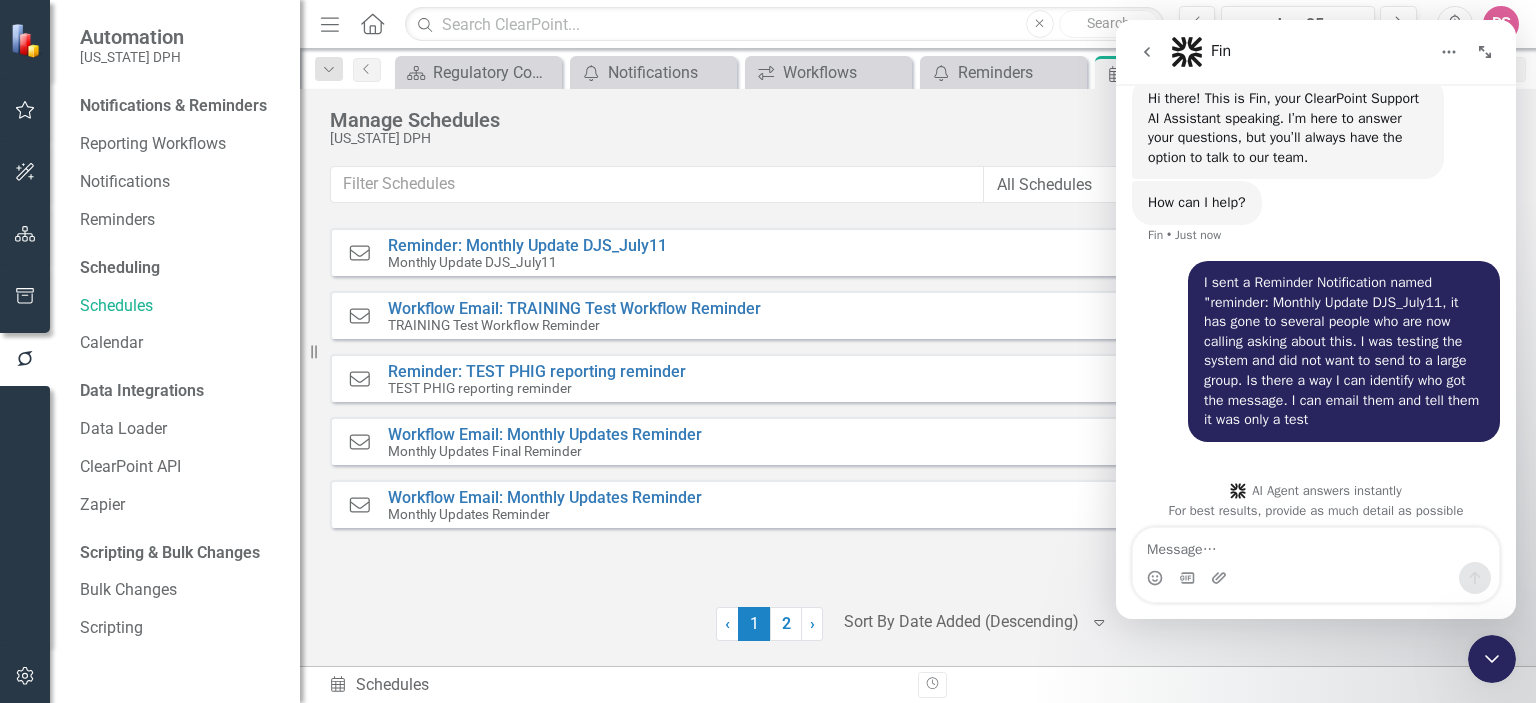 scroll, scrollTop: 41, scrollLeft: 0, axis: vertical 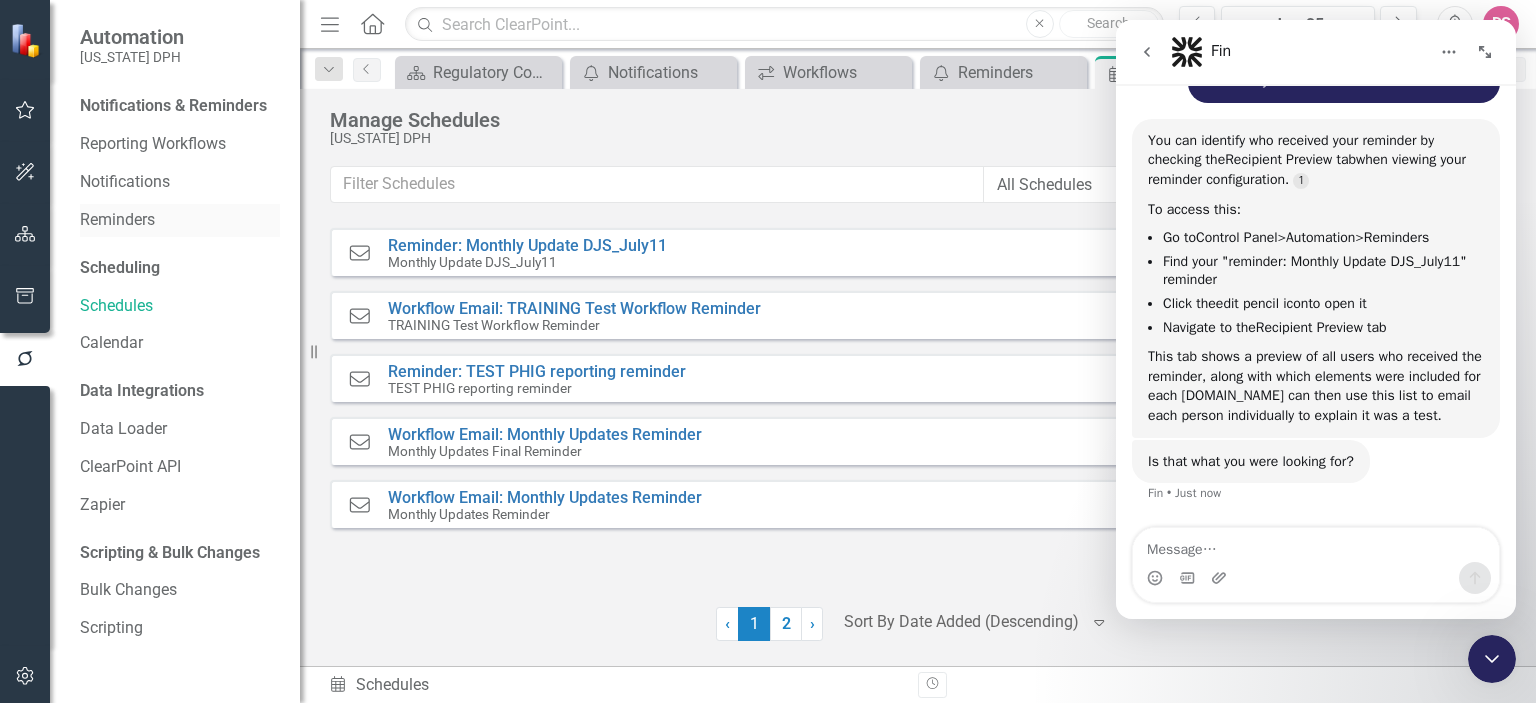 click on "Reminders" at bounding box center (180, 220) 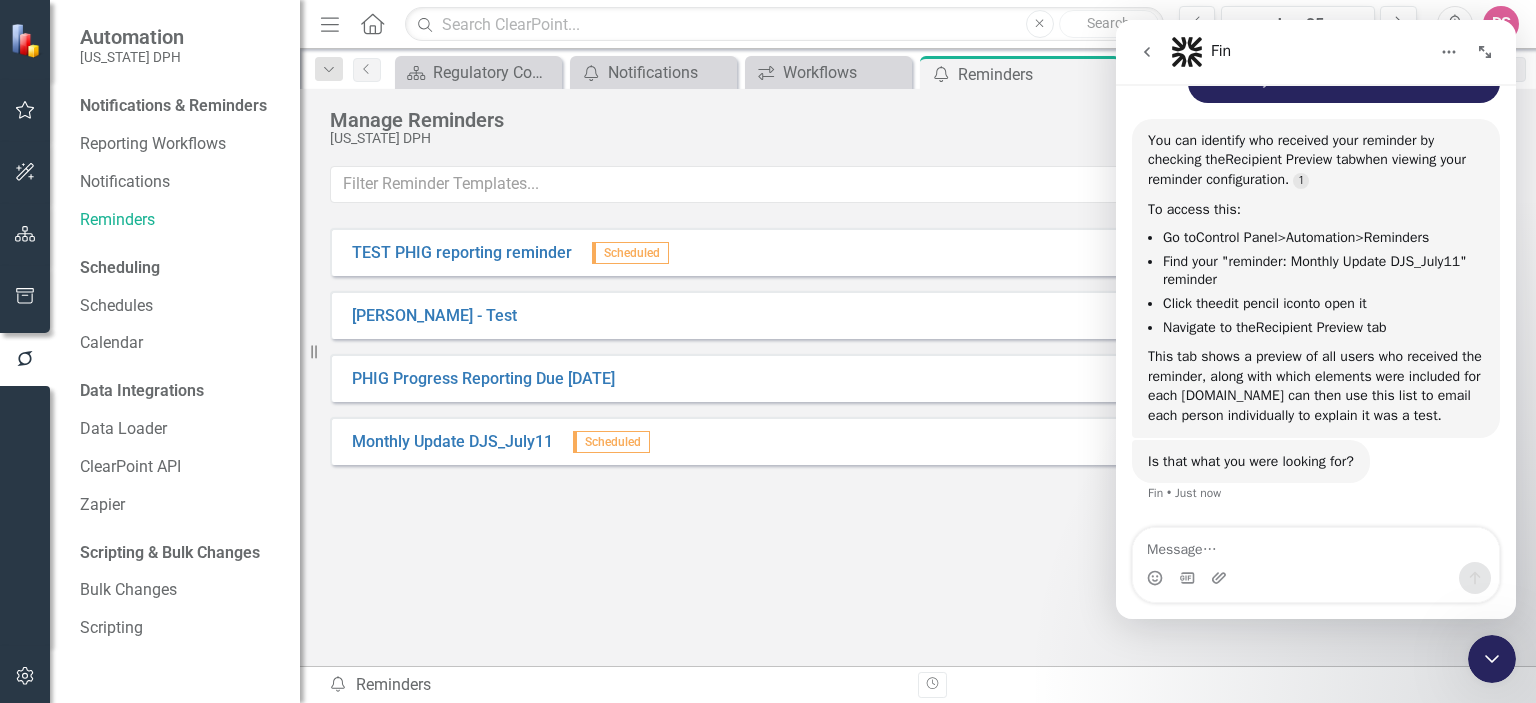 click 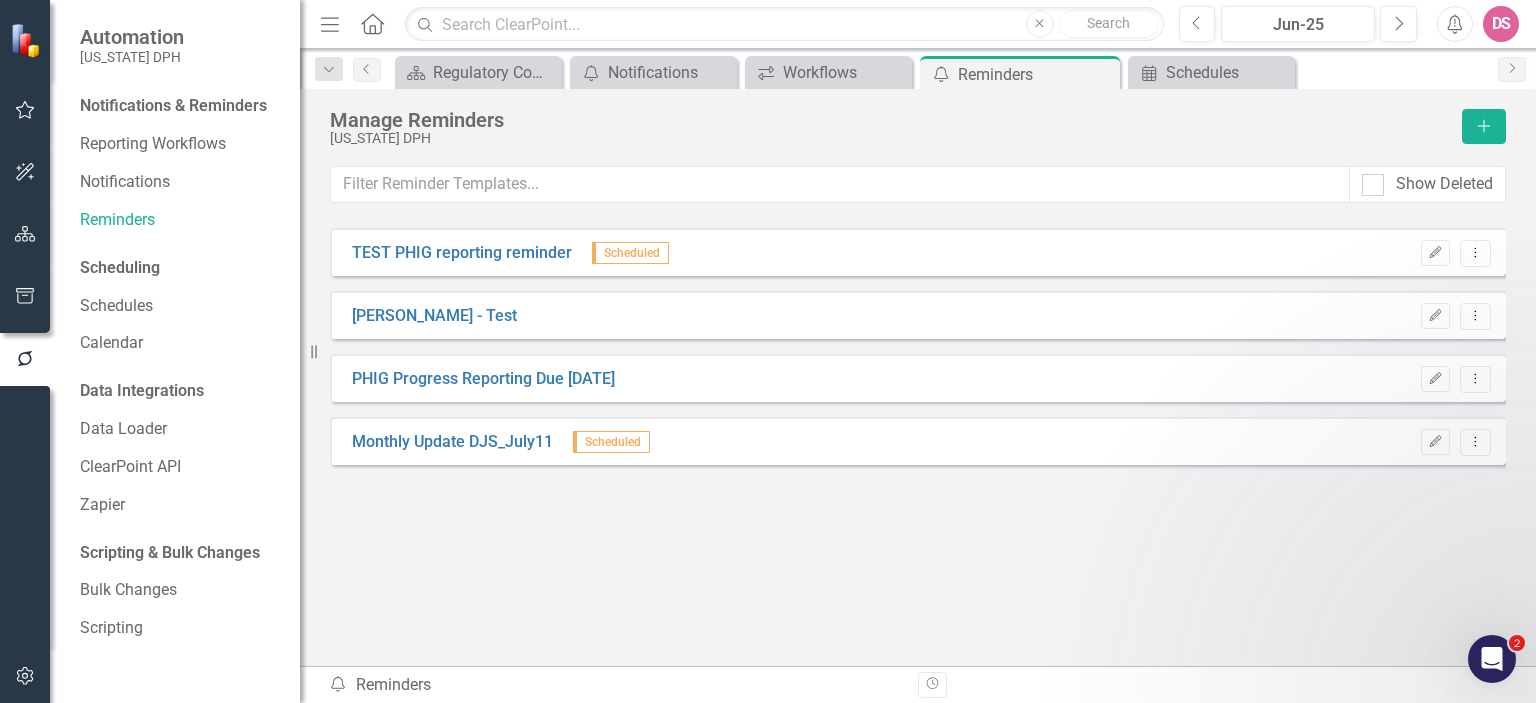 scroll, scrollTop: 0, scrollLeft: 0, axis: both 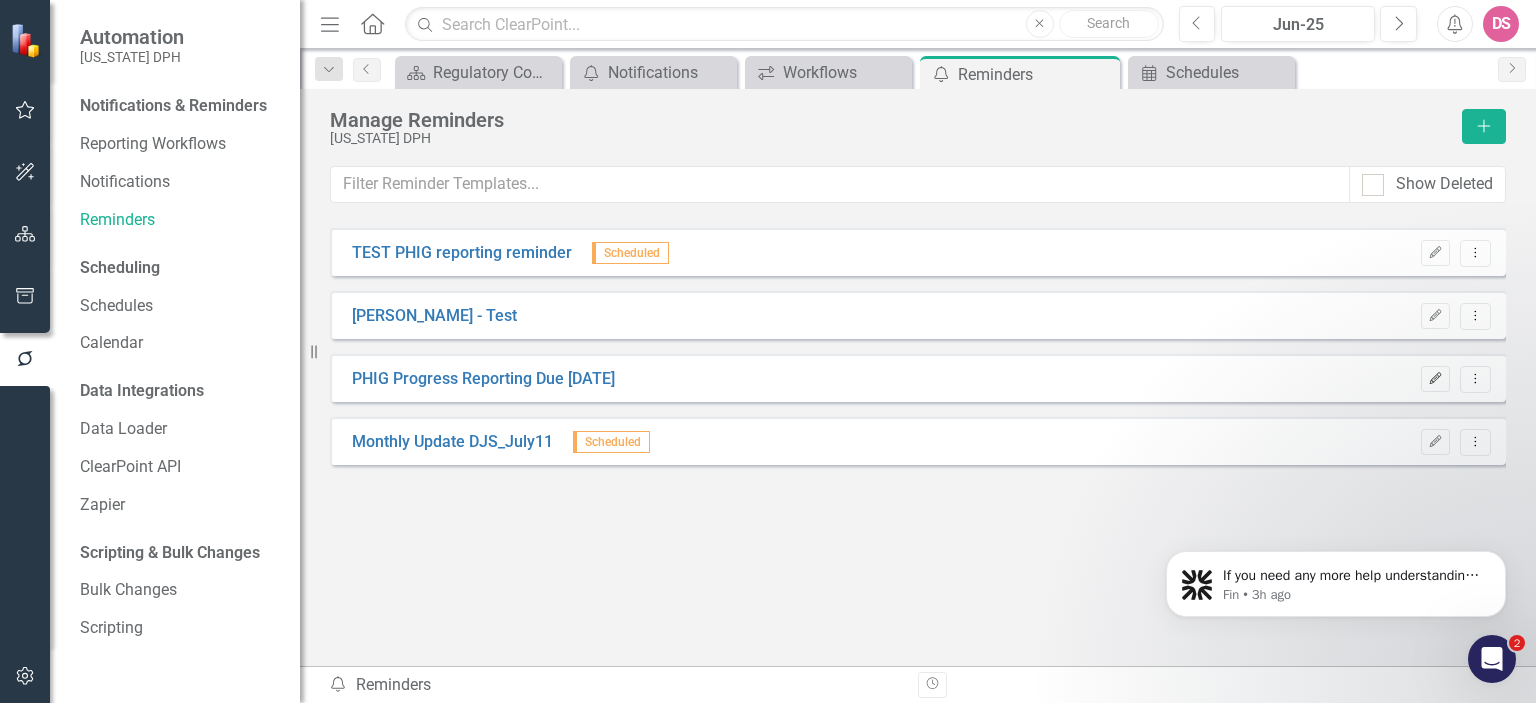 click on "Edit" at bounding box center [1435, 379] 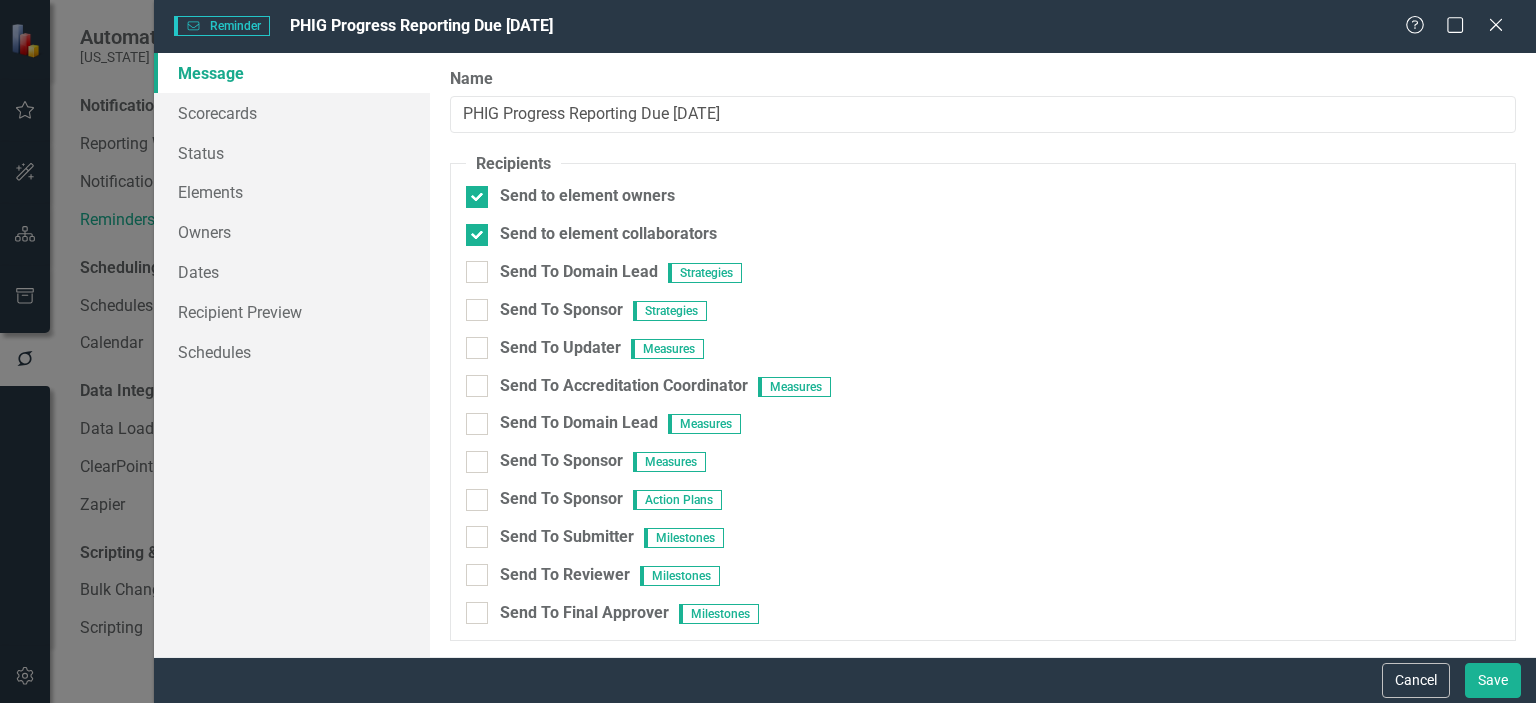 scroll, scrollTop: 0, scrollLeft: 0, axis: both 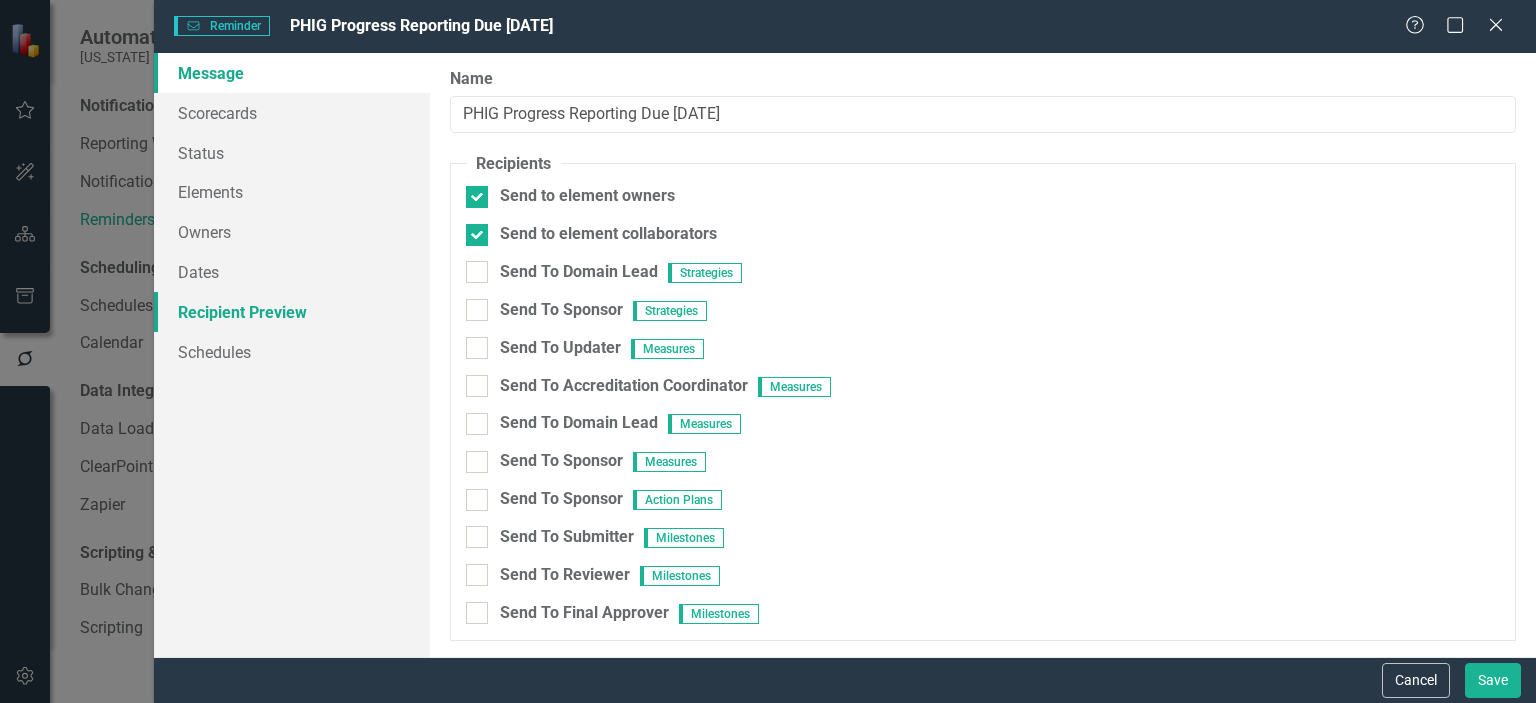 click on "Recipient Preview" at bounding box center [292, 312] 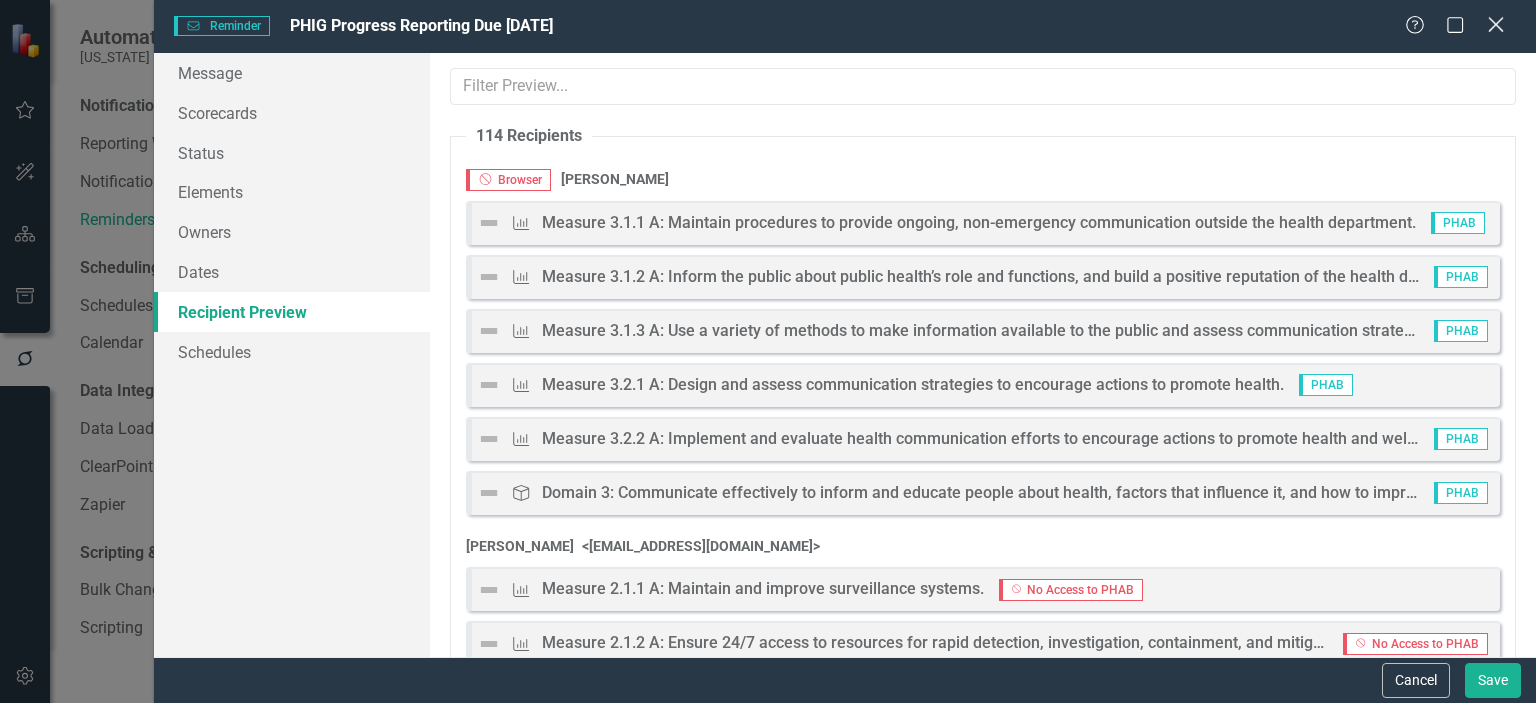 click on "Close" 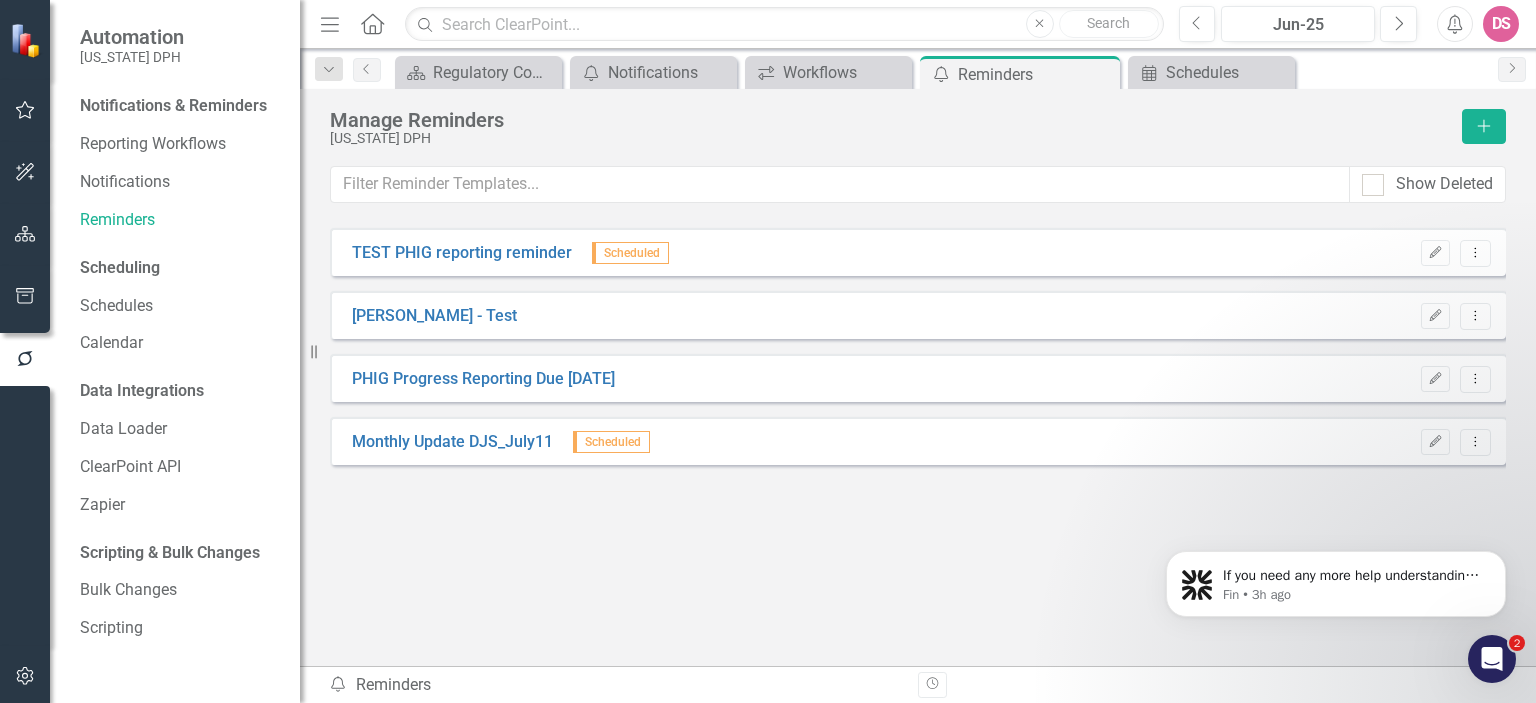 click 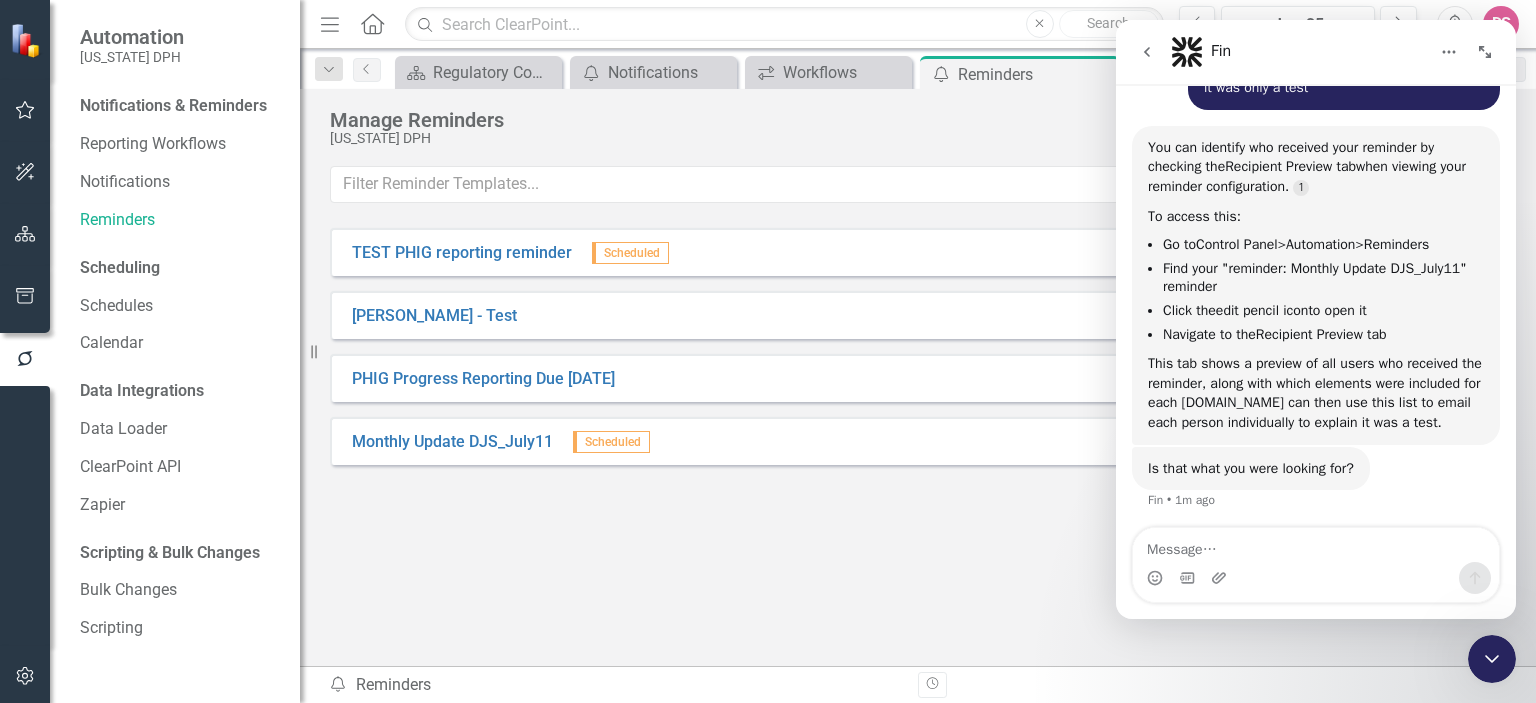 scroll, scrollTop: 366, scrollLeft: 0, axis: vertical 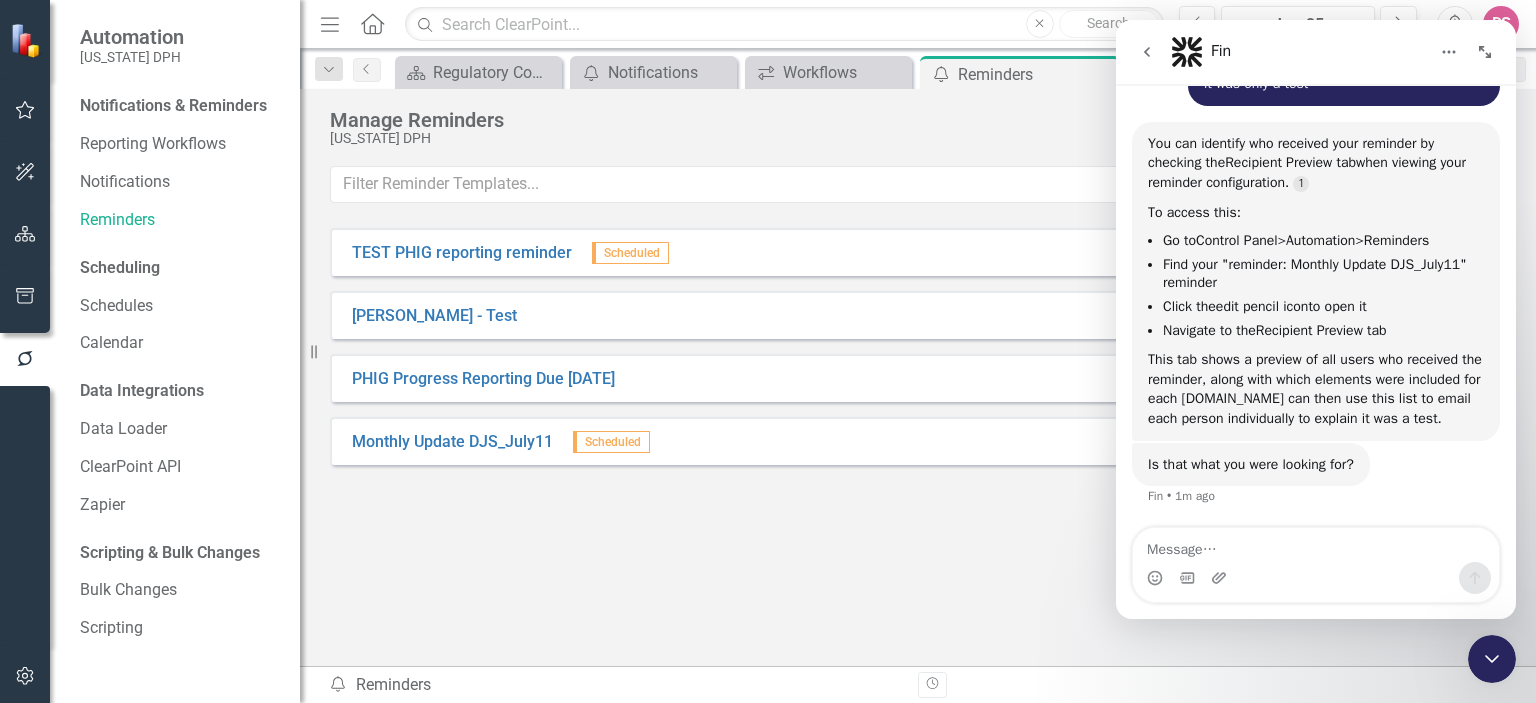click 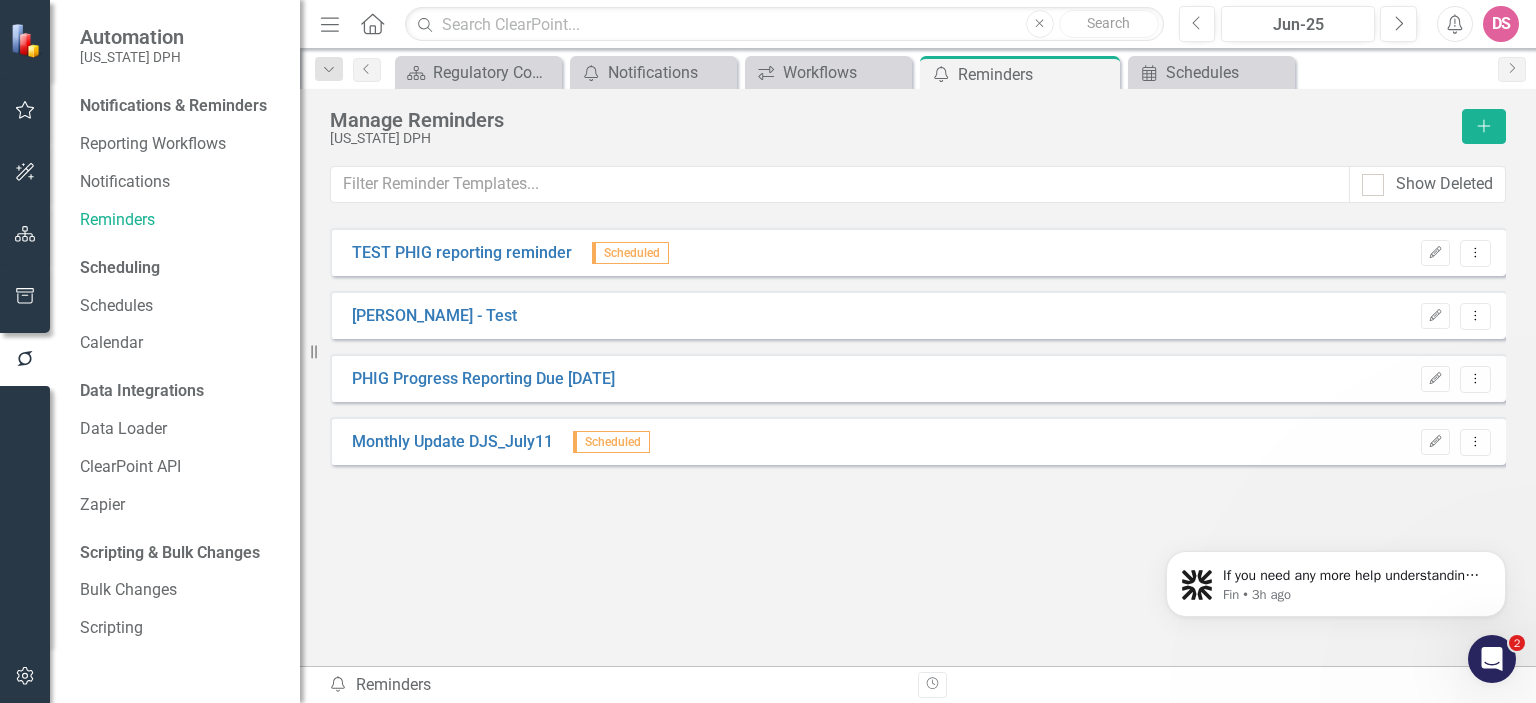 scroll, scrollTop: 0, scrollLeft: 0, axis: both 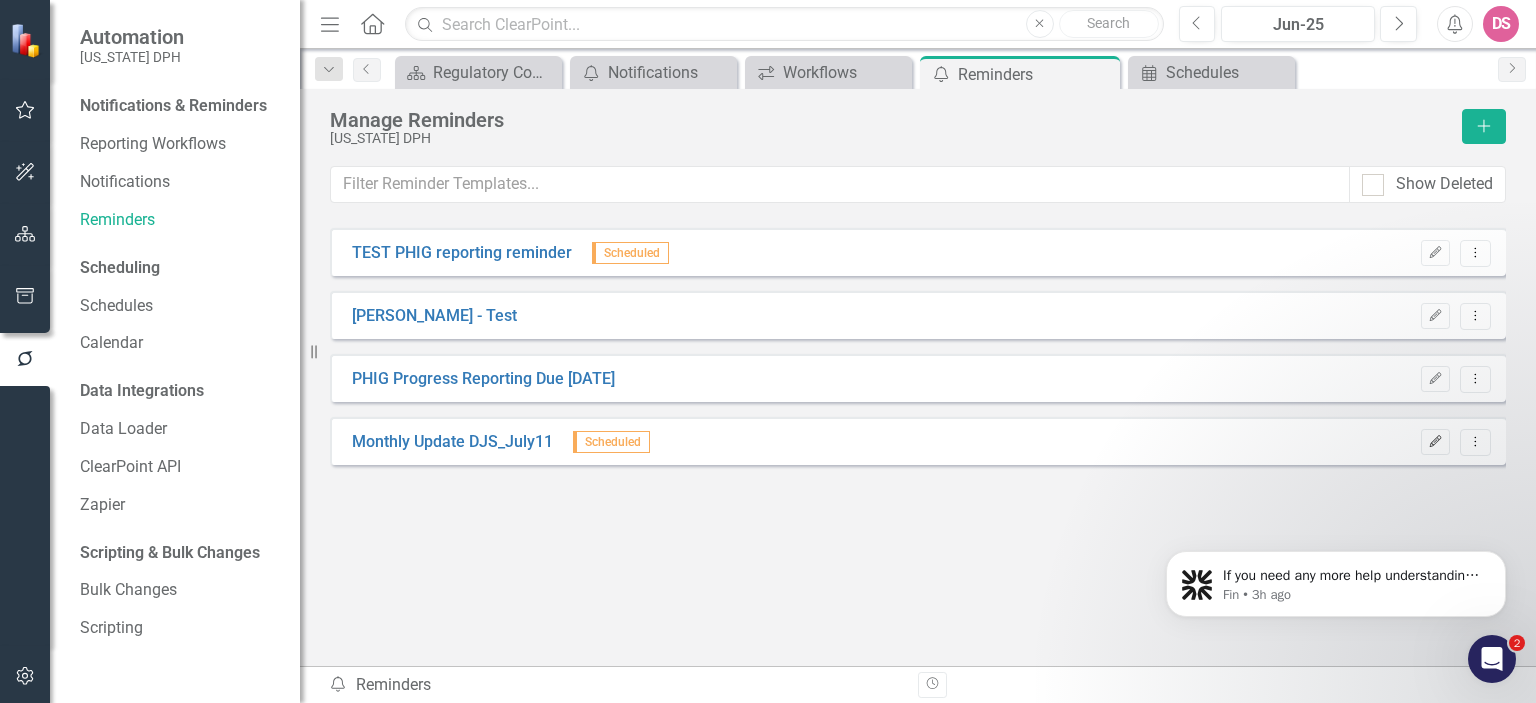 click on "Edit" 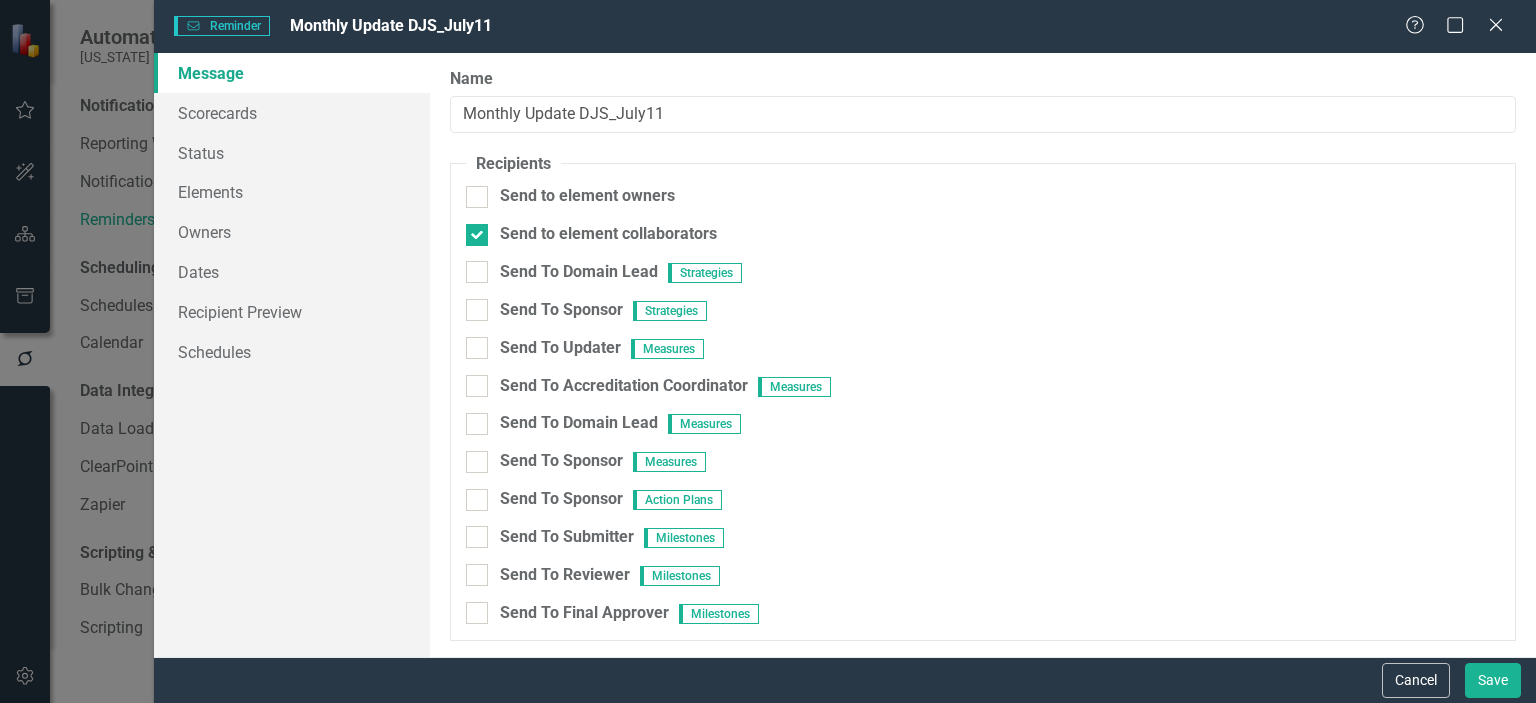 scroll, scrollTop: 0, scrollLeft: 0, axis: both 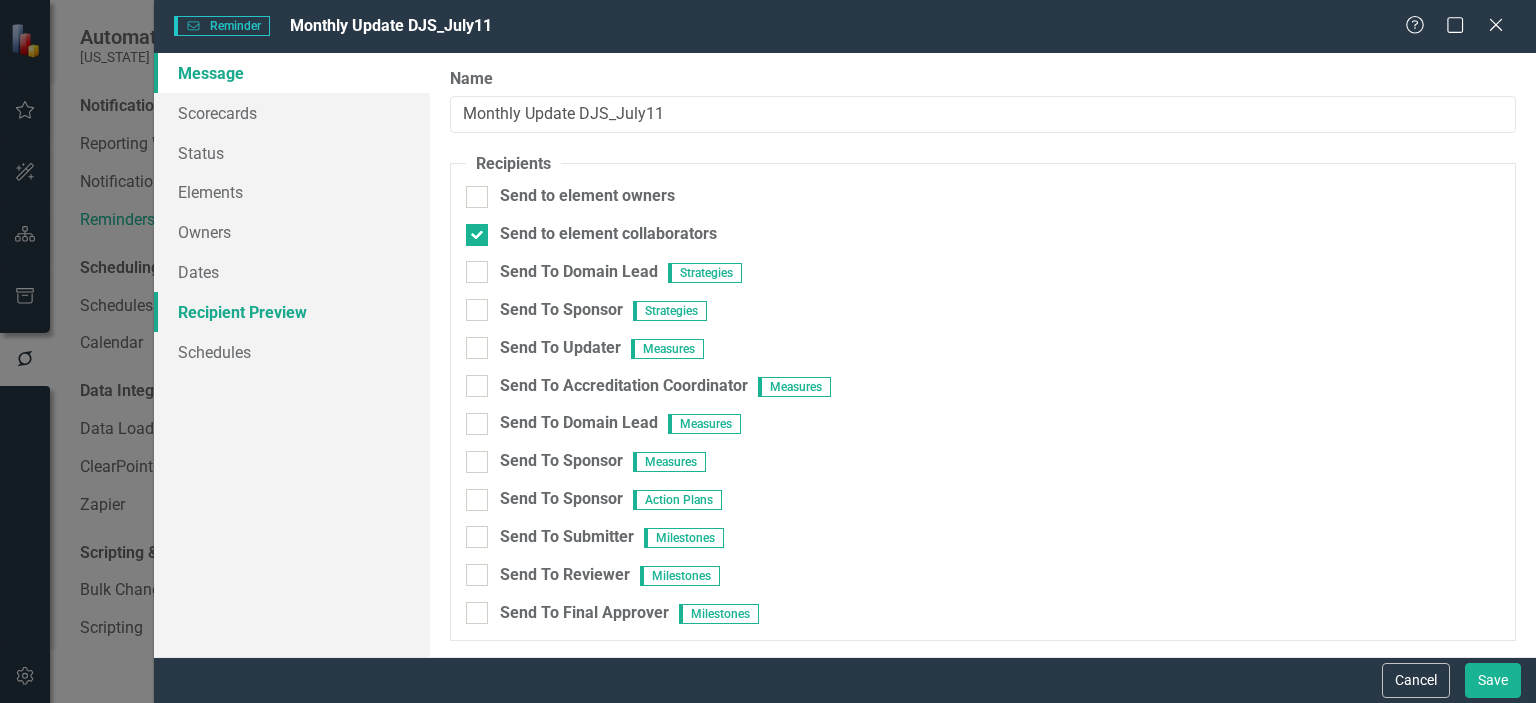 click on "Recipient Preview" at bounding box center (292, 312) 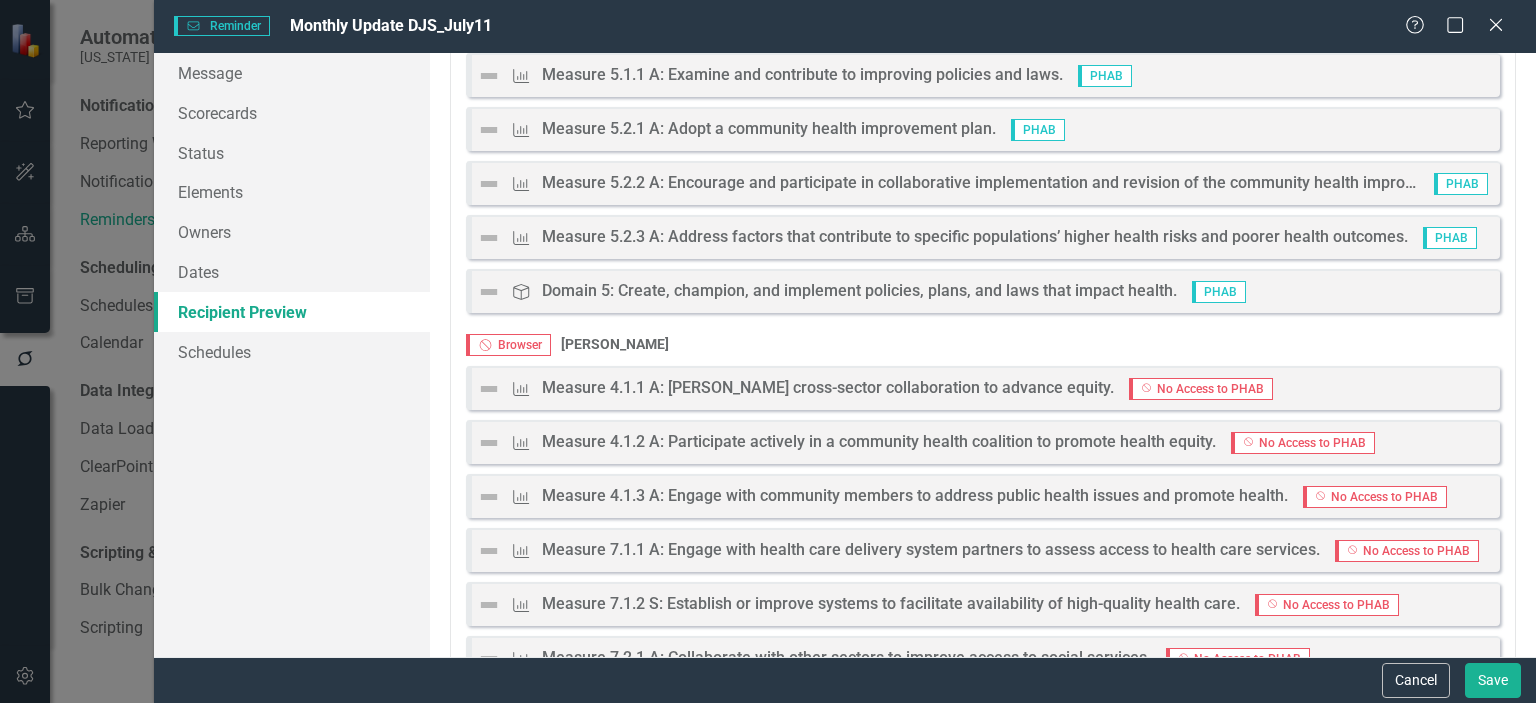 scroll, scrollTop: 0, scrollLeft: 0, axis: both 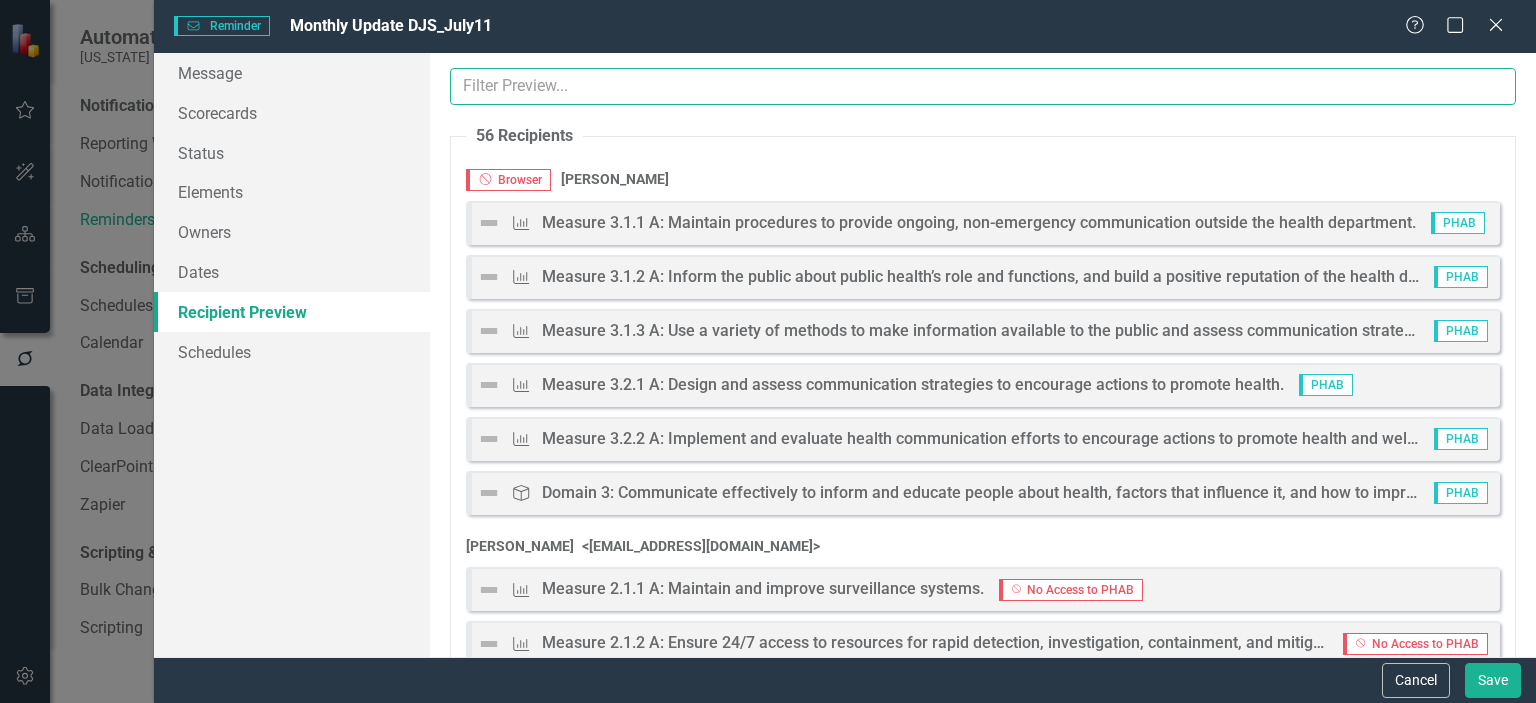 click at bounding box center [983, 86] 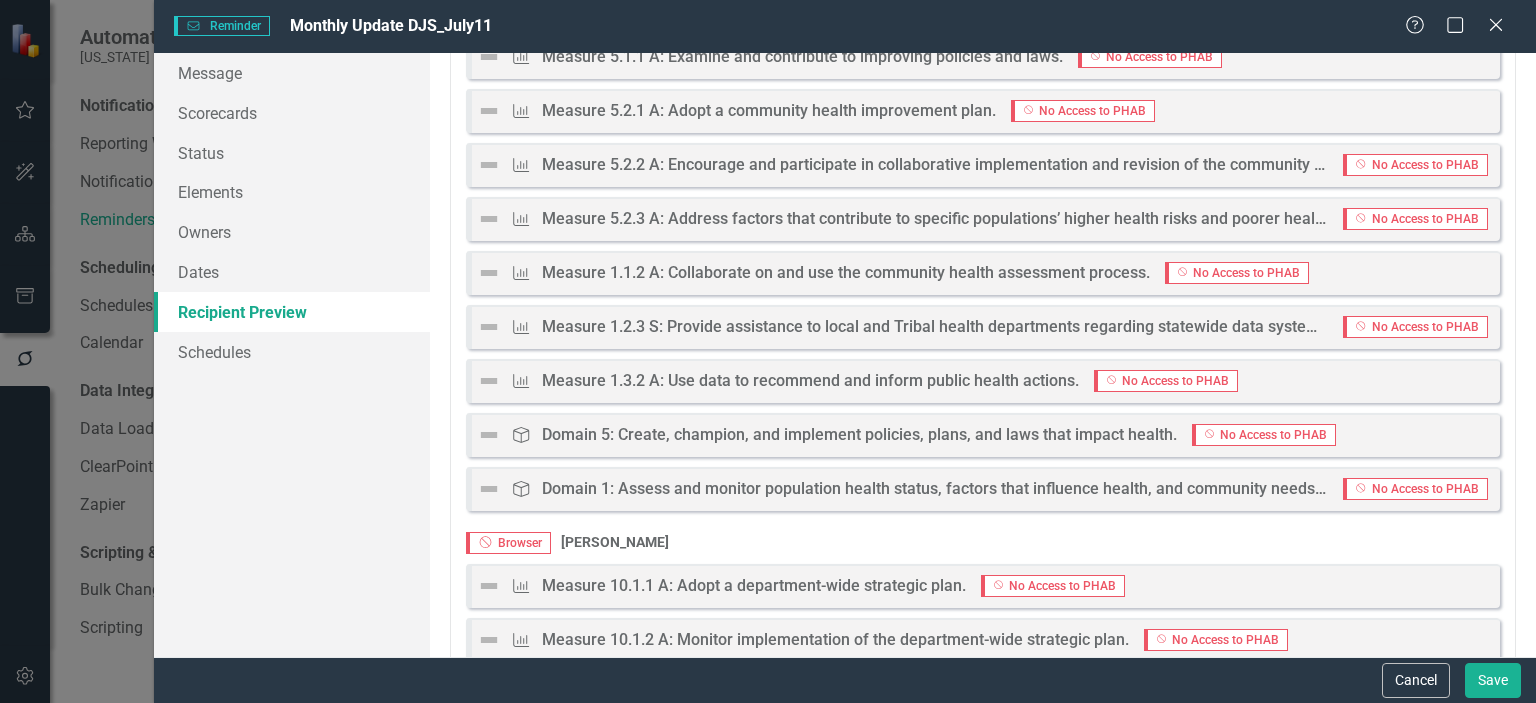 scroll, scrollTop: 10072, scrollLeft: 0, axis: vertical 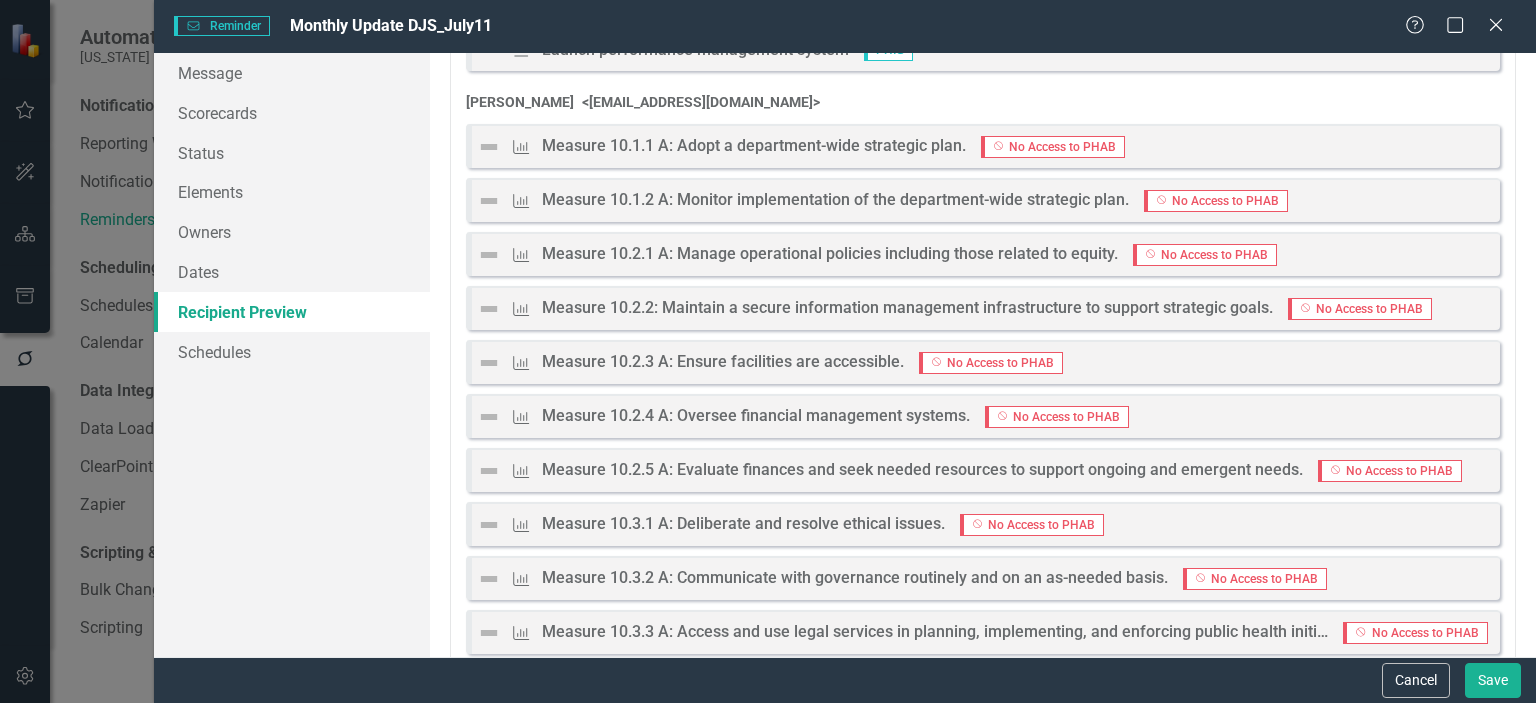 click on "< [EMAIL_ADDRESS][DOMAIN_NAME] >" at bounding box center [699, 102] 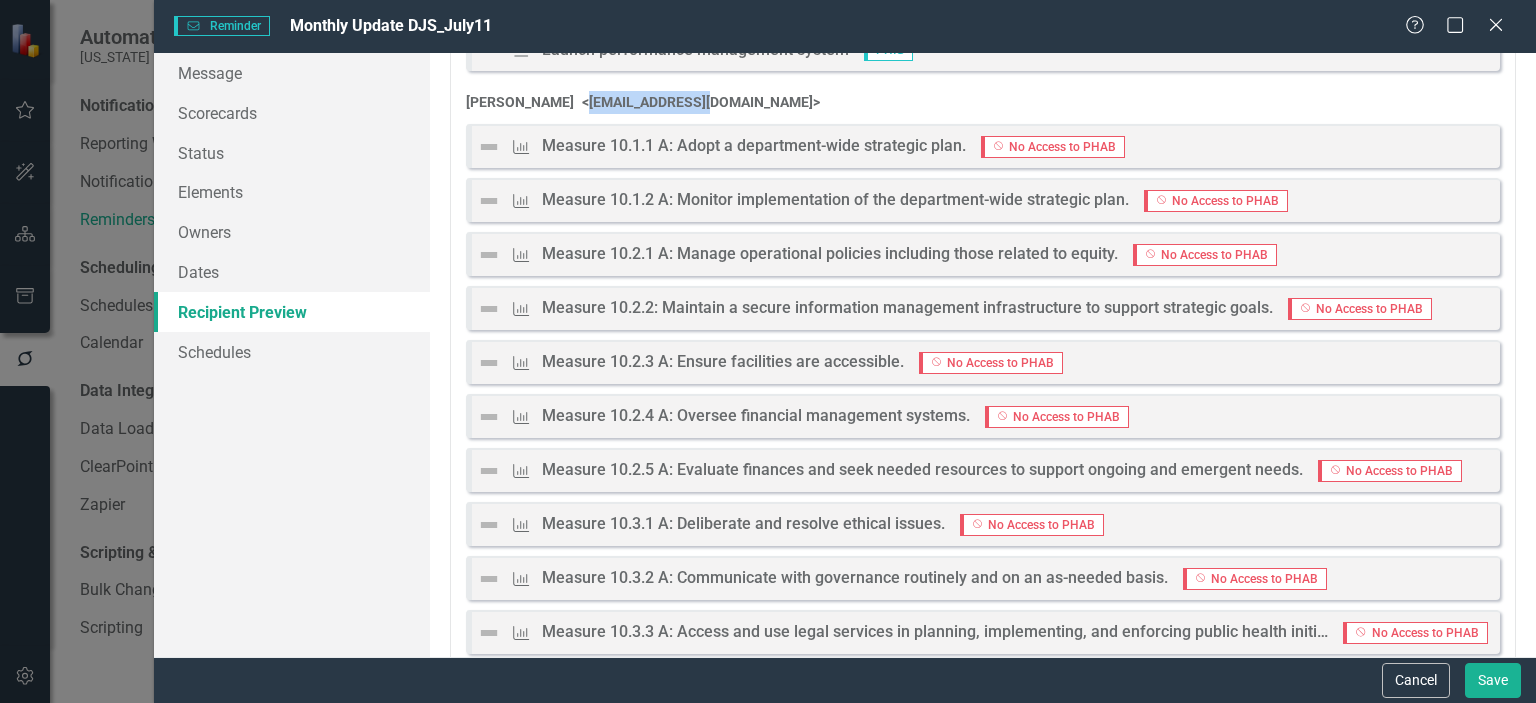 drag, startPoint x: 562, startPoint y: 115, endPoint x: 686, endPoint y: 140, distance: 126.495056 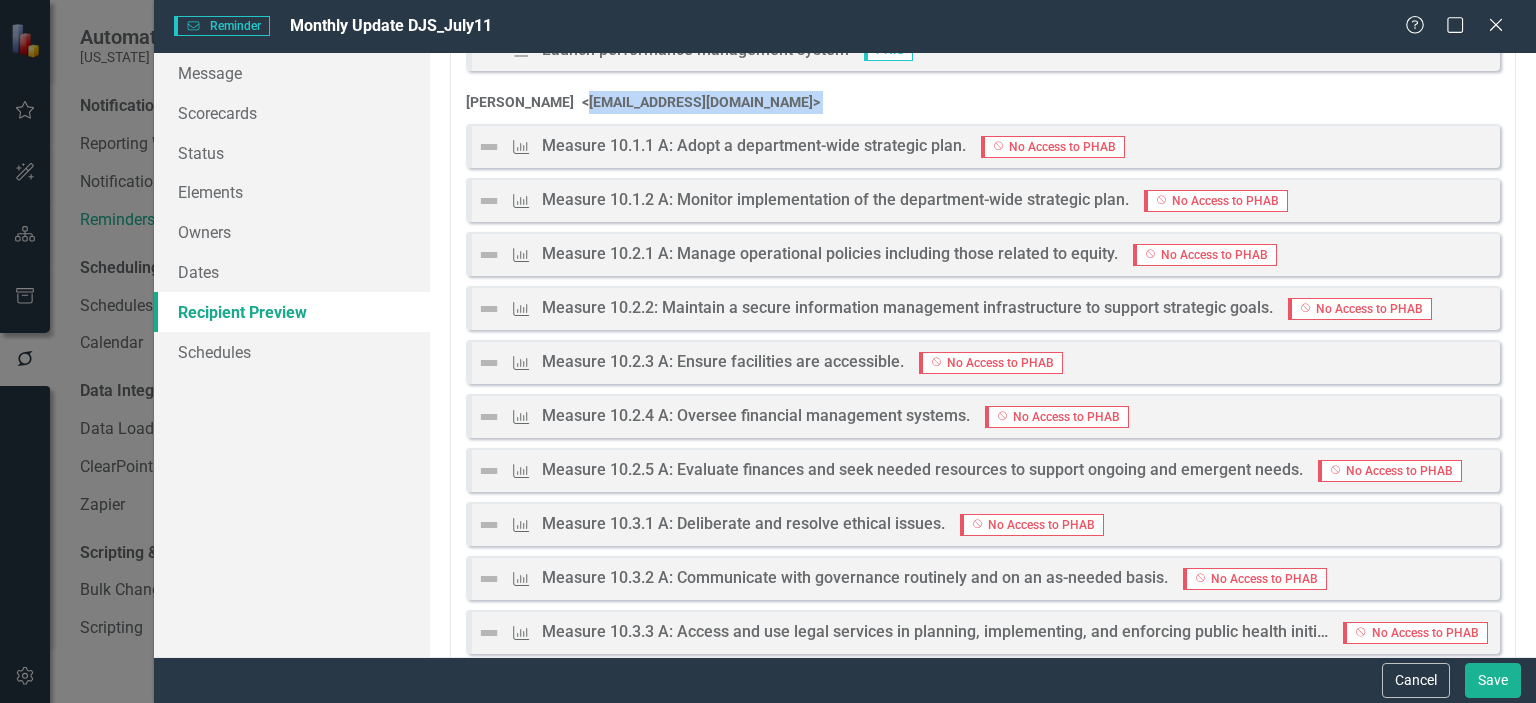 click on "[PERSON_NAME]   < [EMAIL_ADDRESS][DOMAIN_NAME] >" at bounding box center [983, 102] 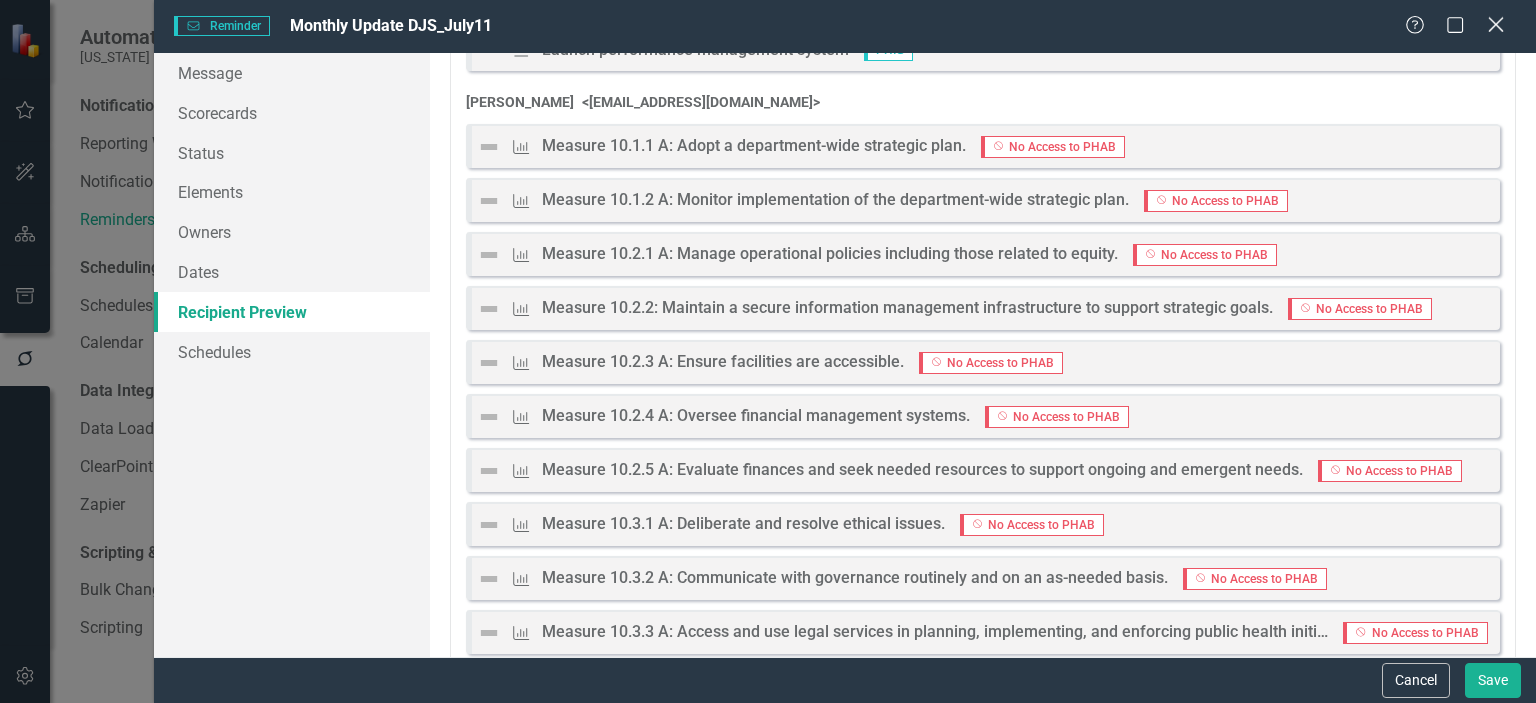 click on "Close" 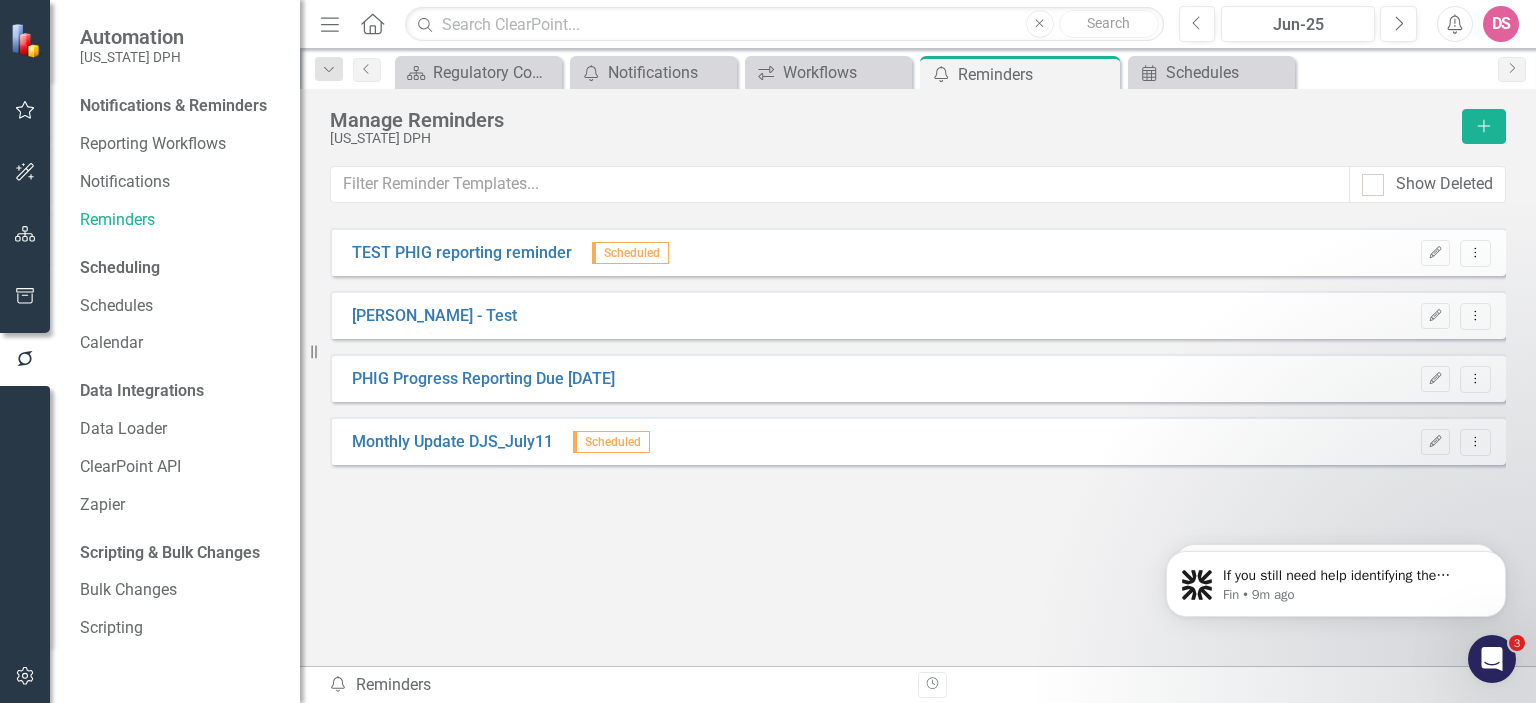 scroll, scrollTop: 490, scrollLeft: 0, axis: vertical 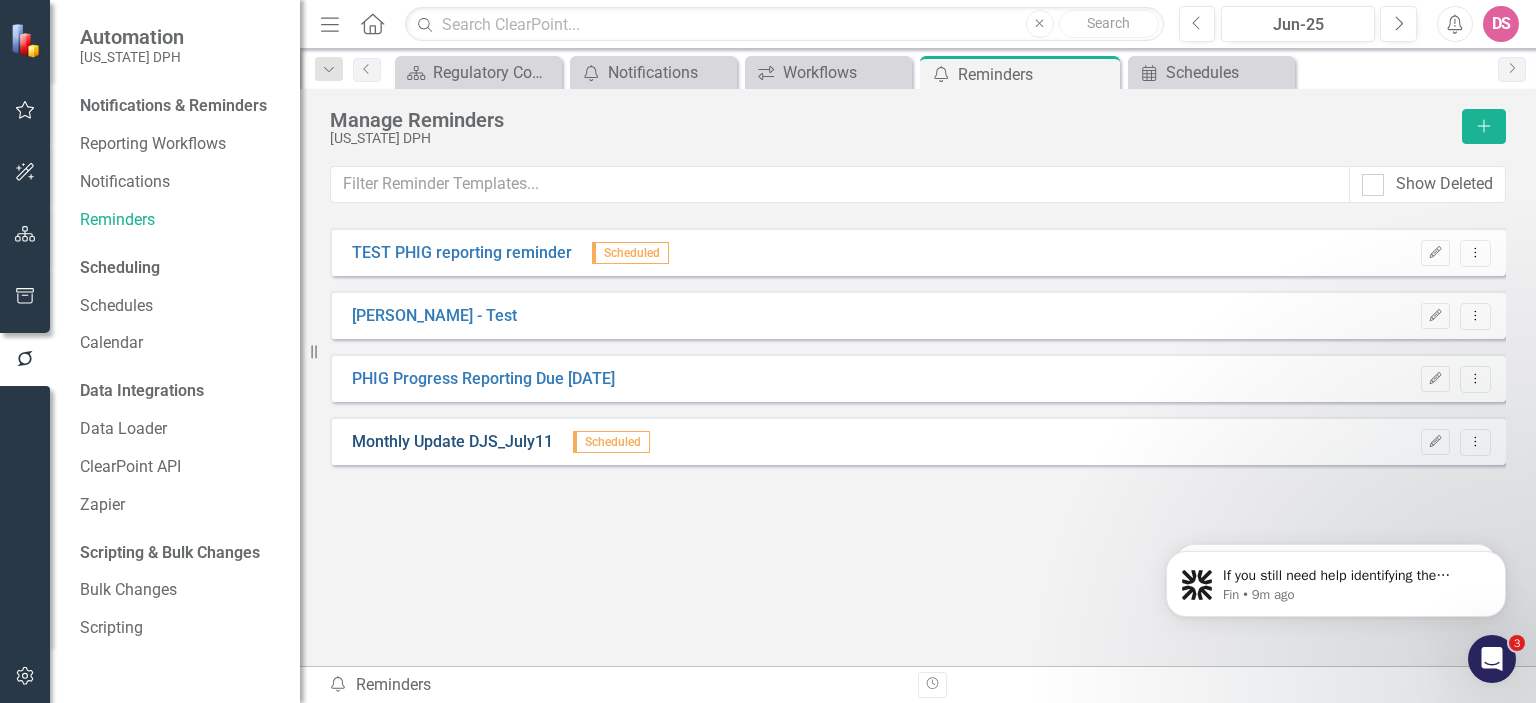 click on "Monthly Update DJS_July11" at bounding box center (452, 442) 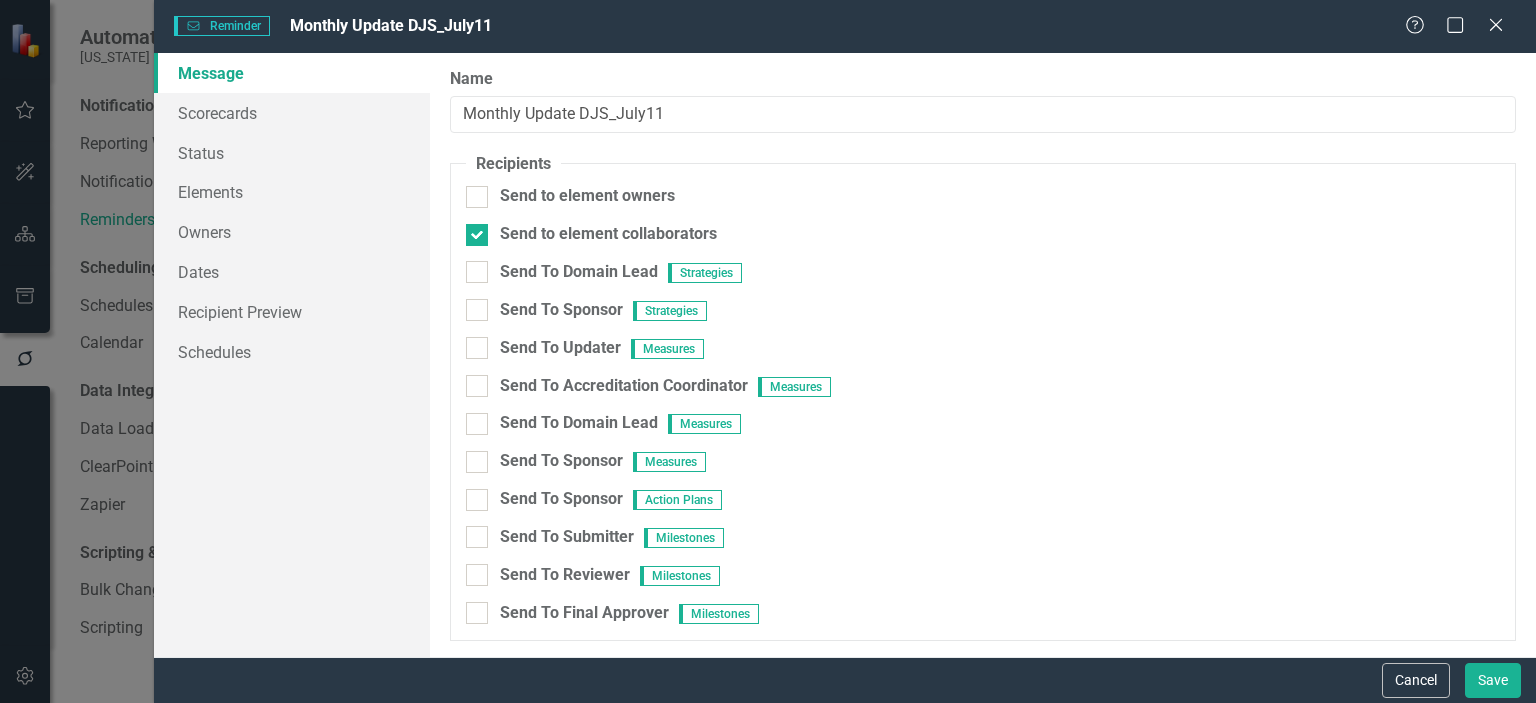 scroll, scrollTop: 0, scrollLeft: 0, axis: both 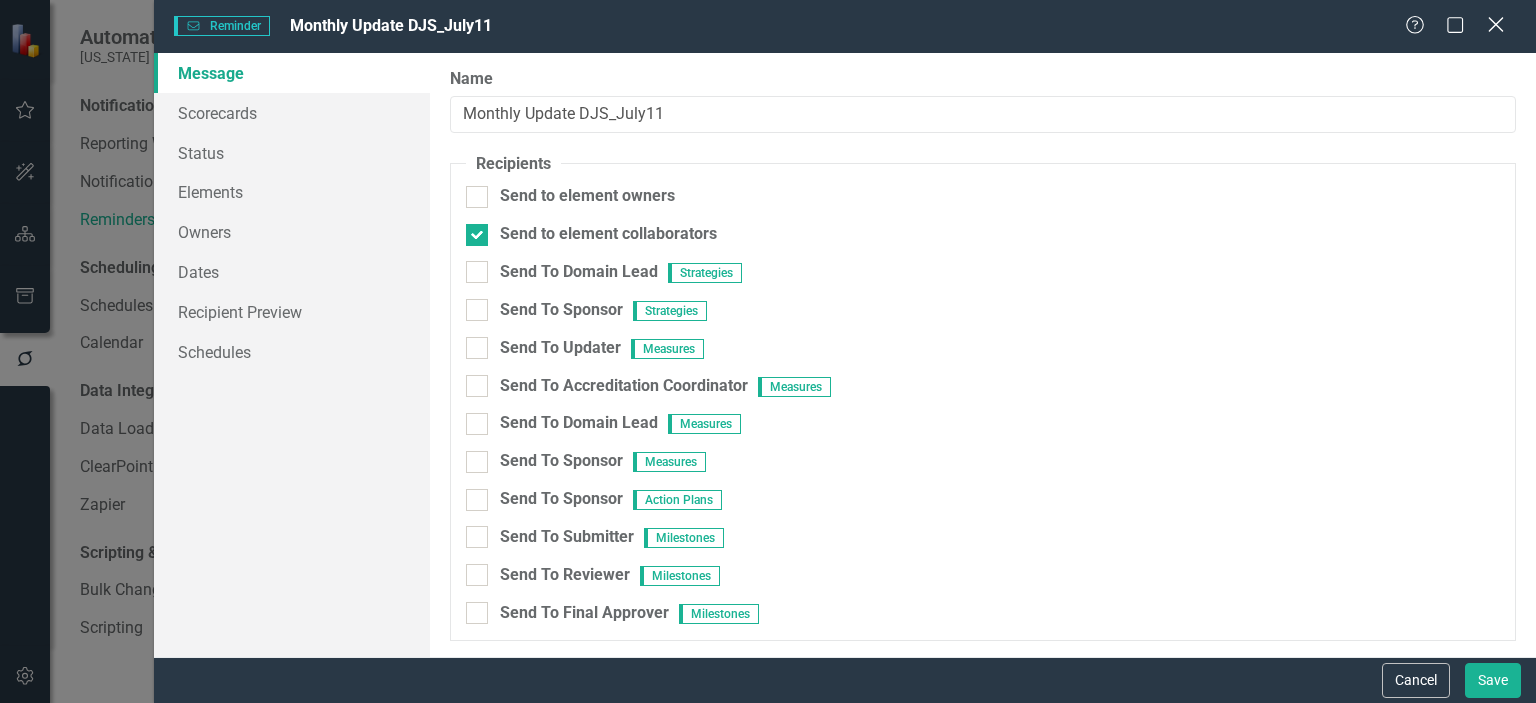 click on "Close" 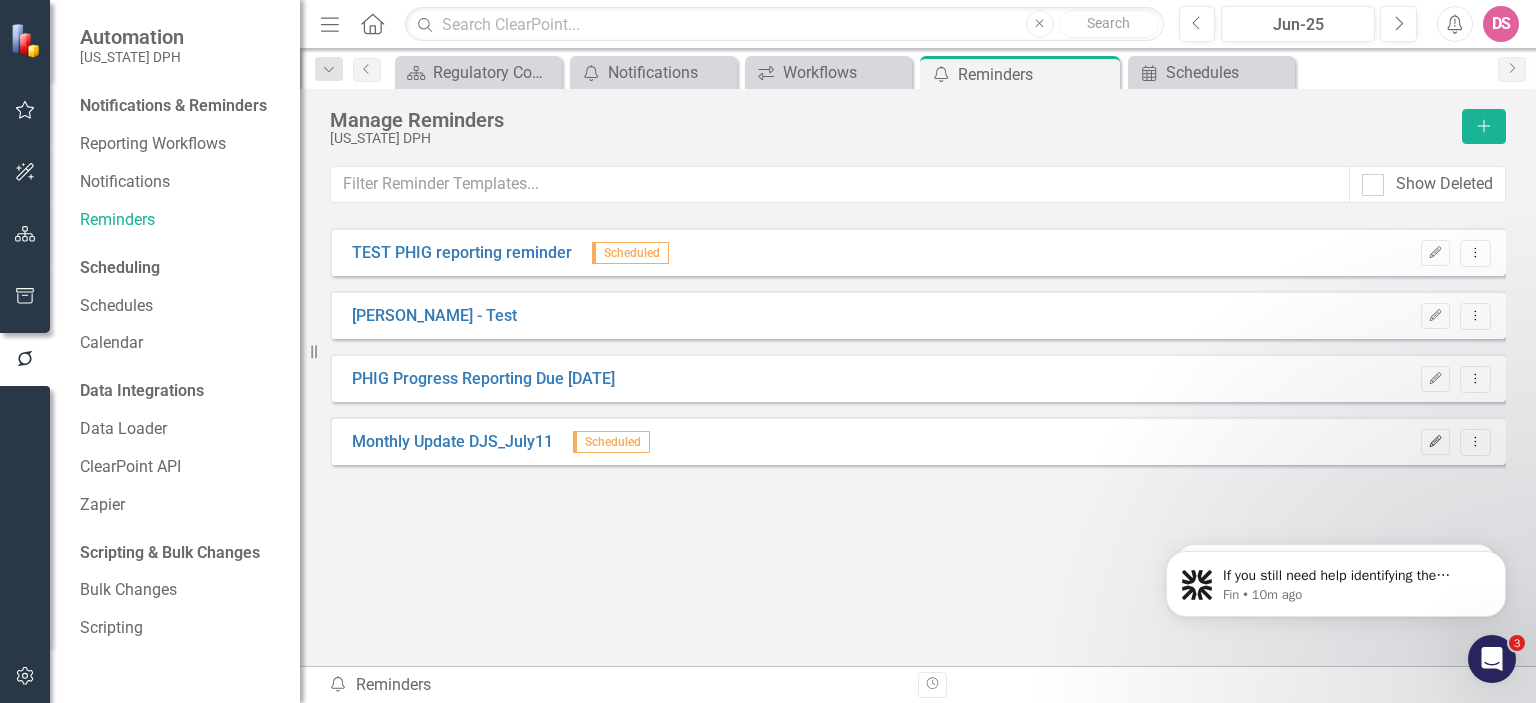 click on "Edit" 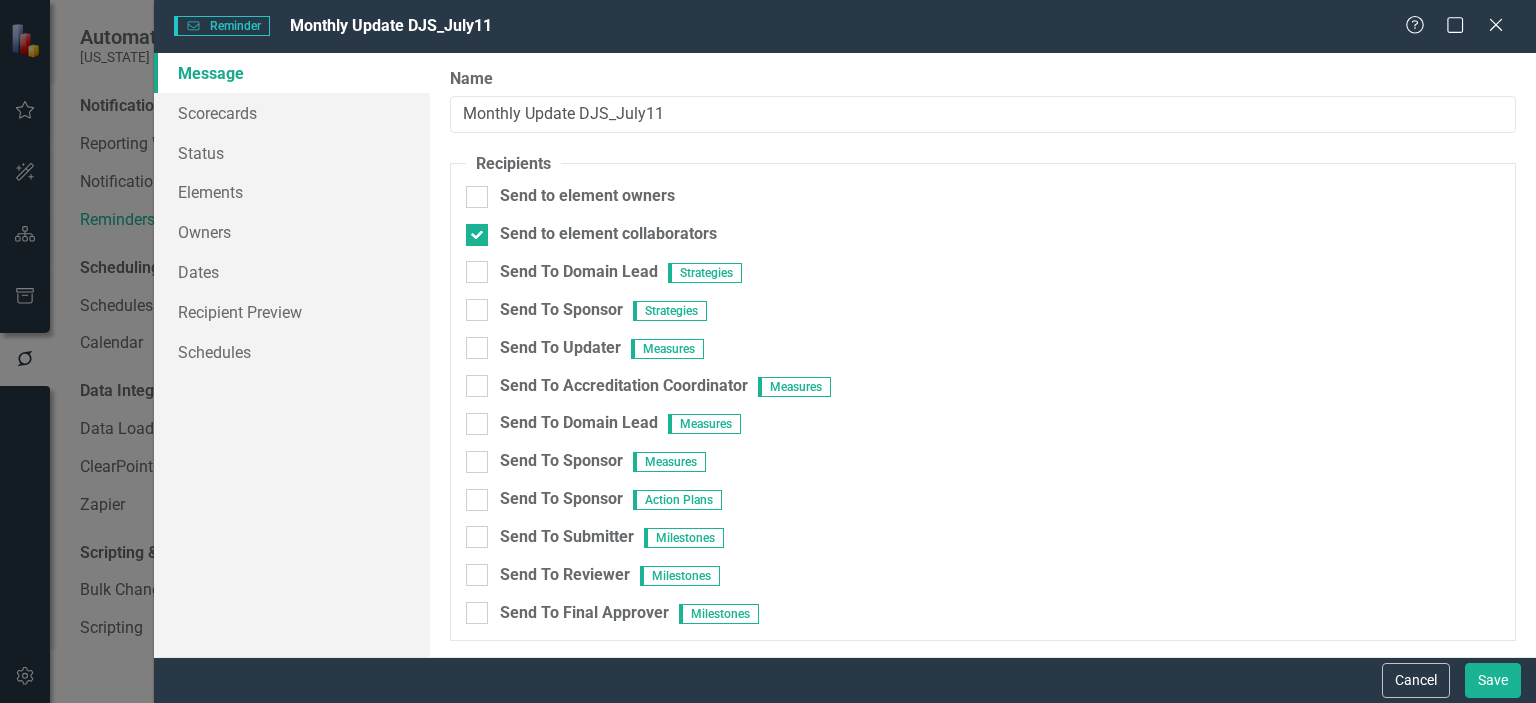 scroll, scrollTop: 0, scrollLeft: 0, axis: both 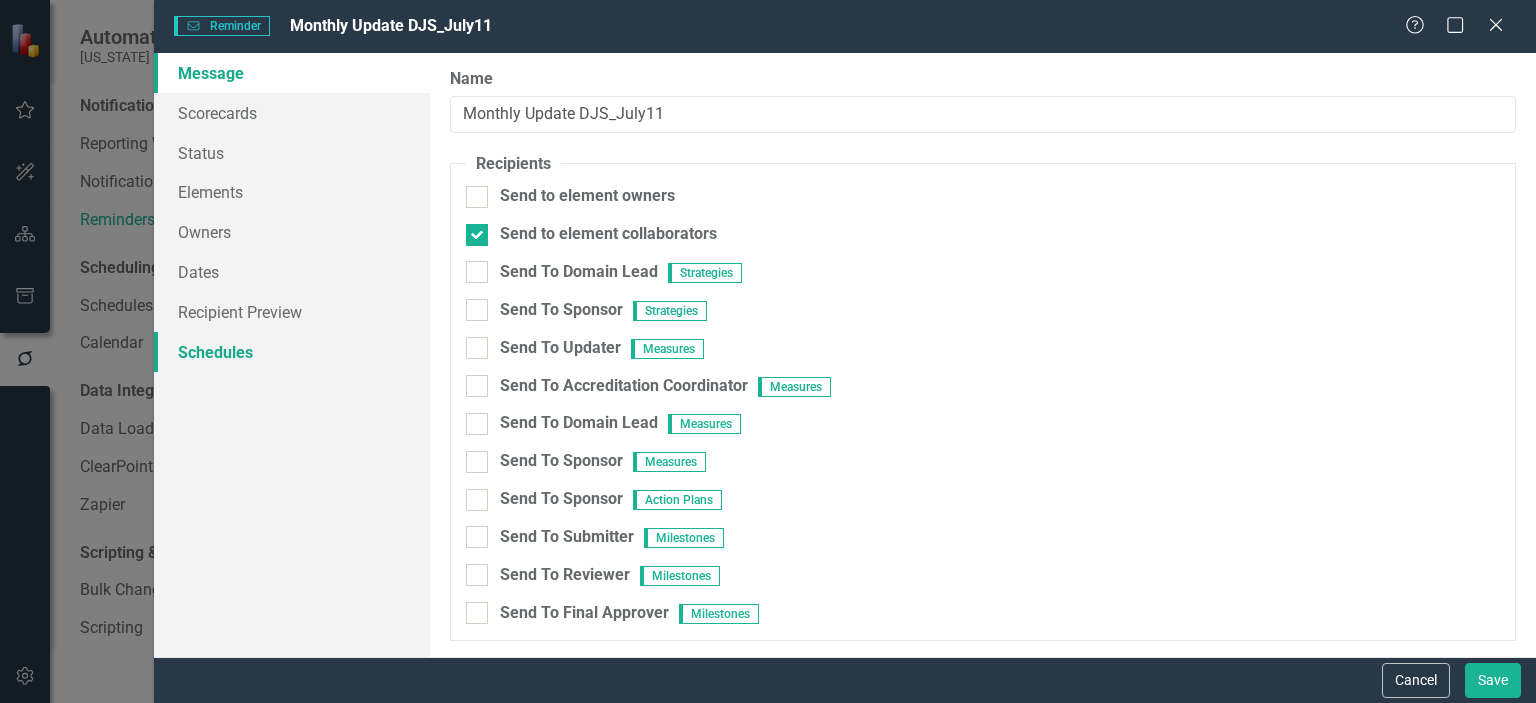 click on "Schedules" at bounding box center [292, 352] 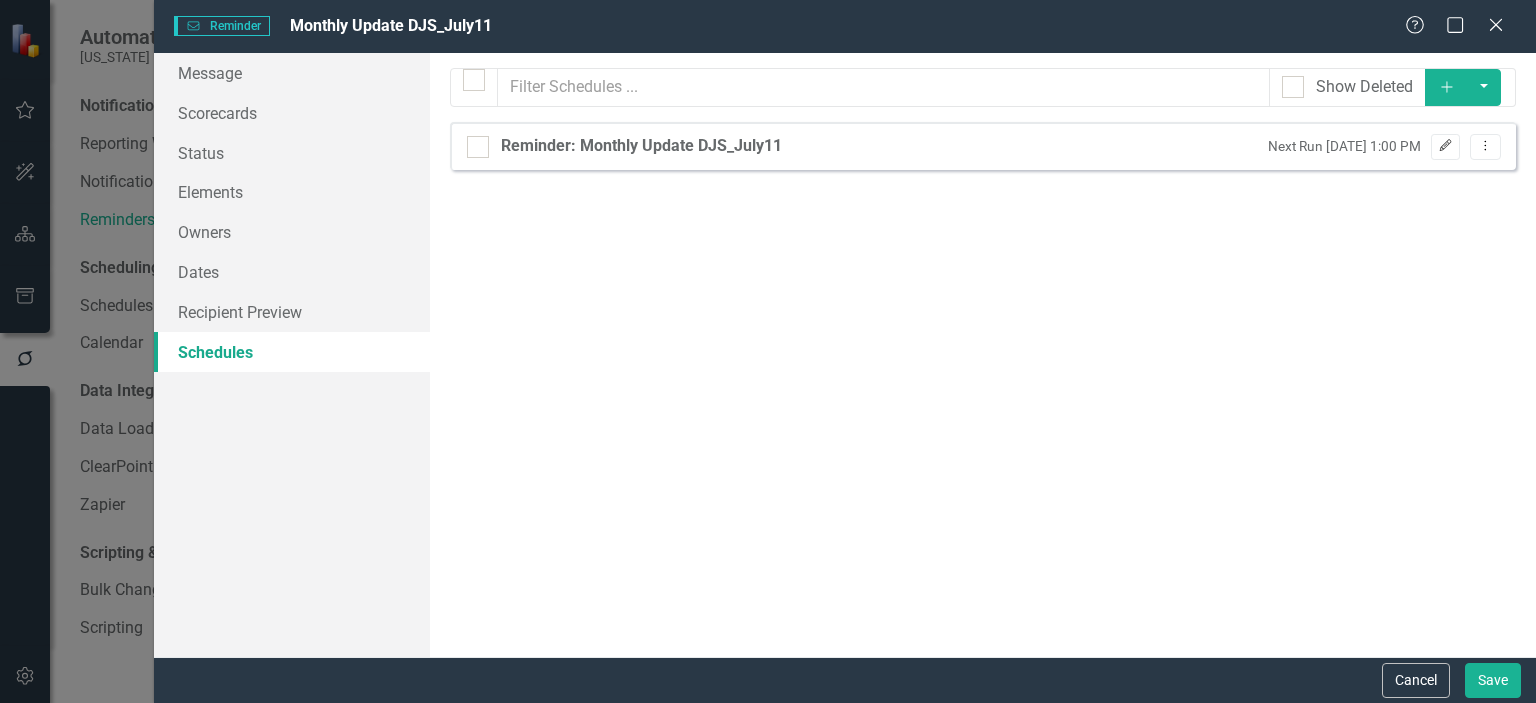 click on "Edit" 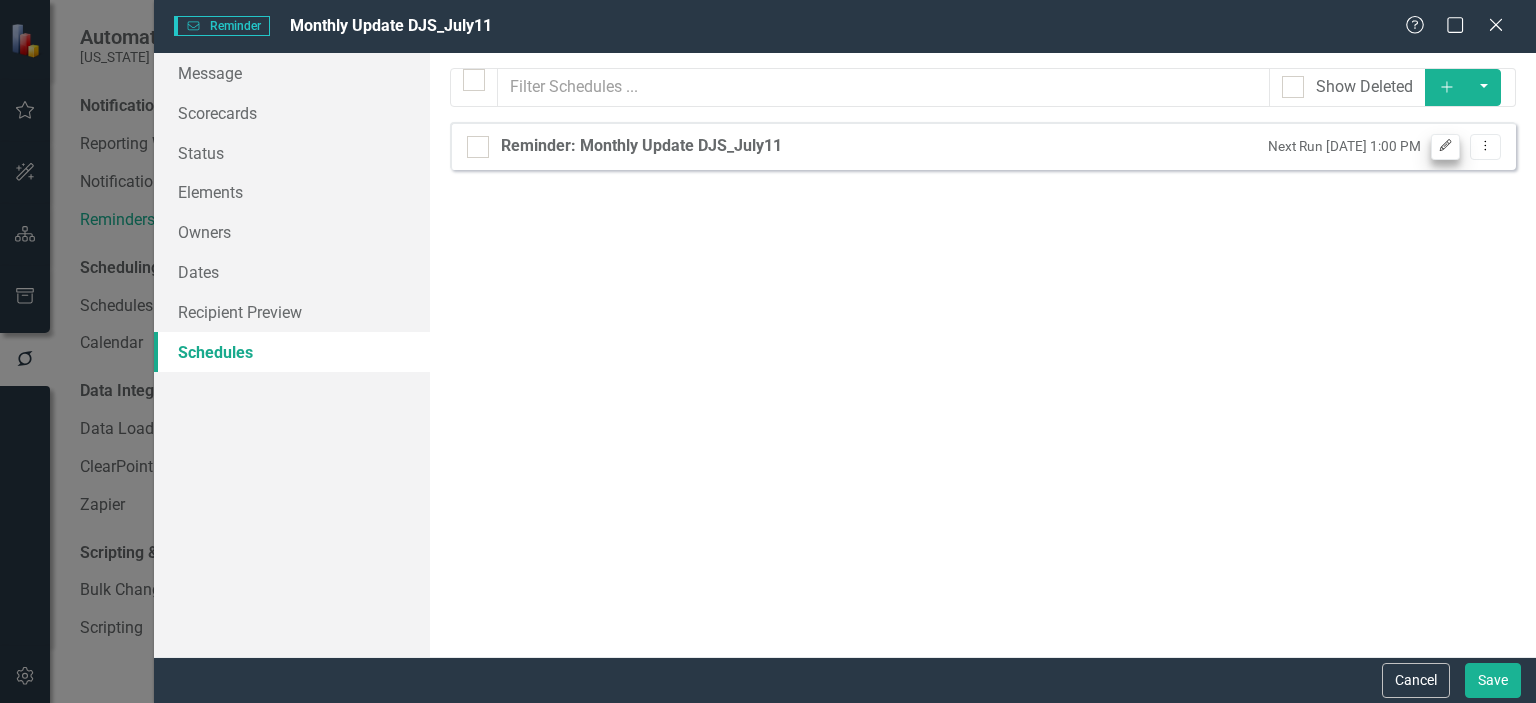 select on "pm" 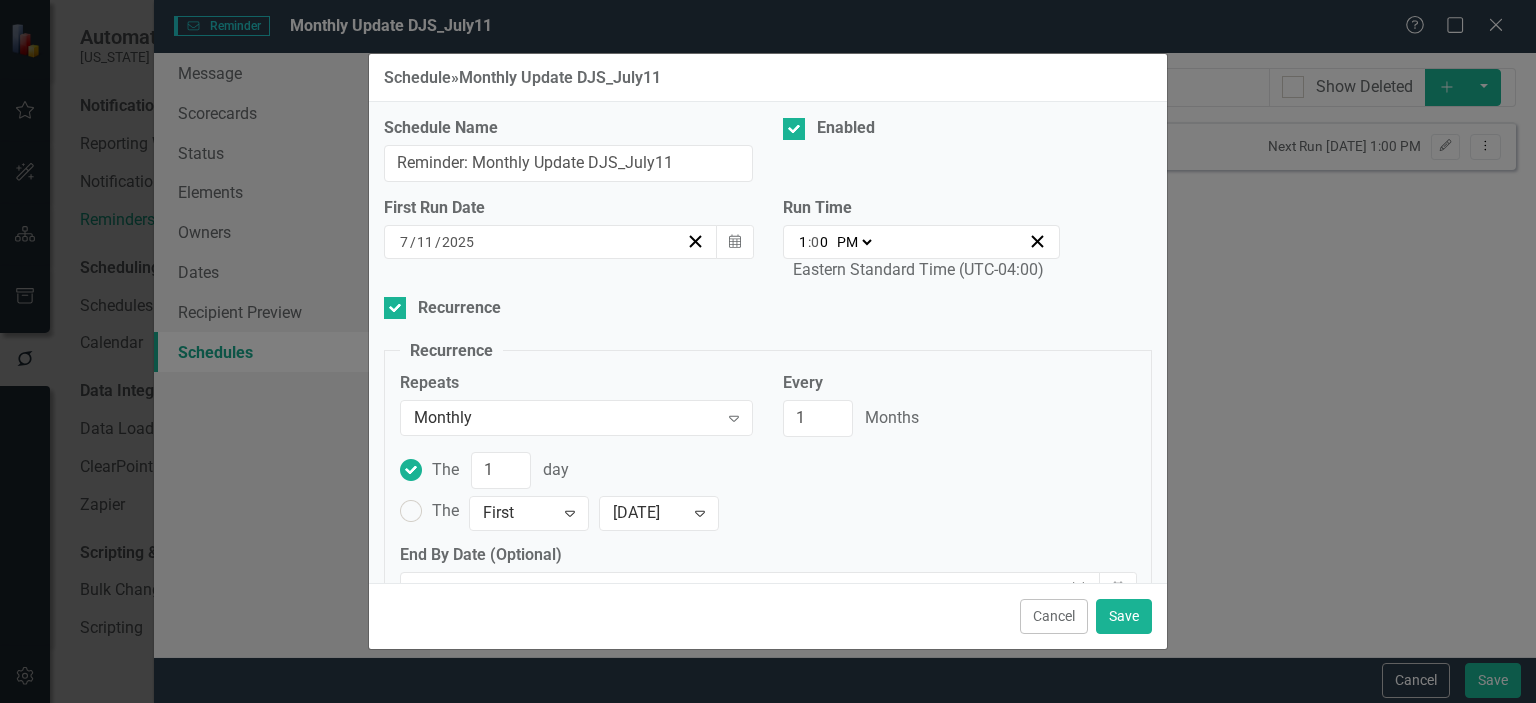 scroll, scrollTop: 129, scrollLeft: 0, axis: vertical 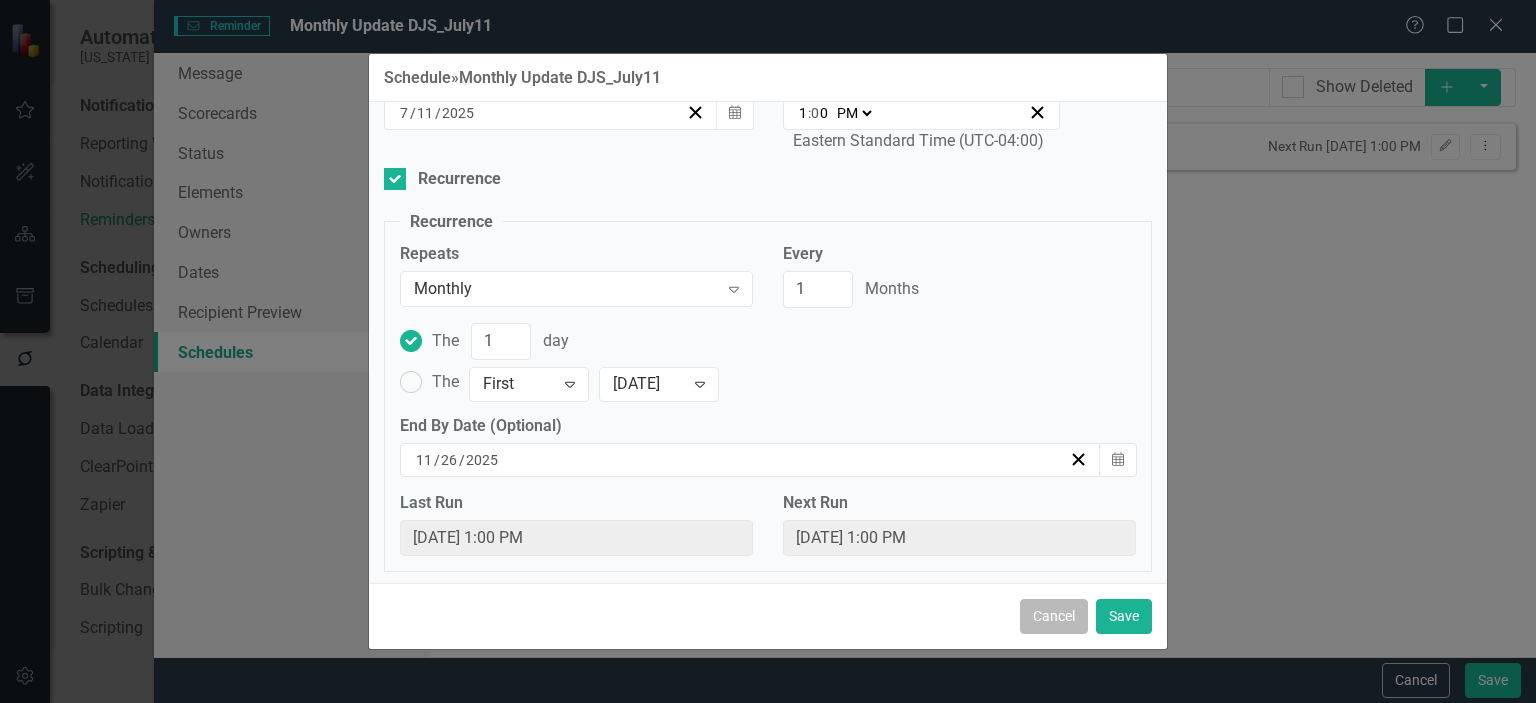 click on "Cancel" at bounding box center (1054, 616) 